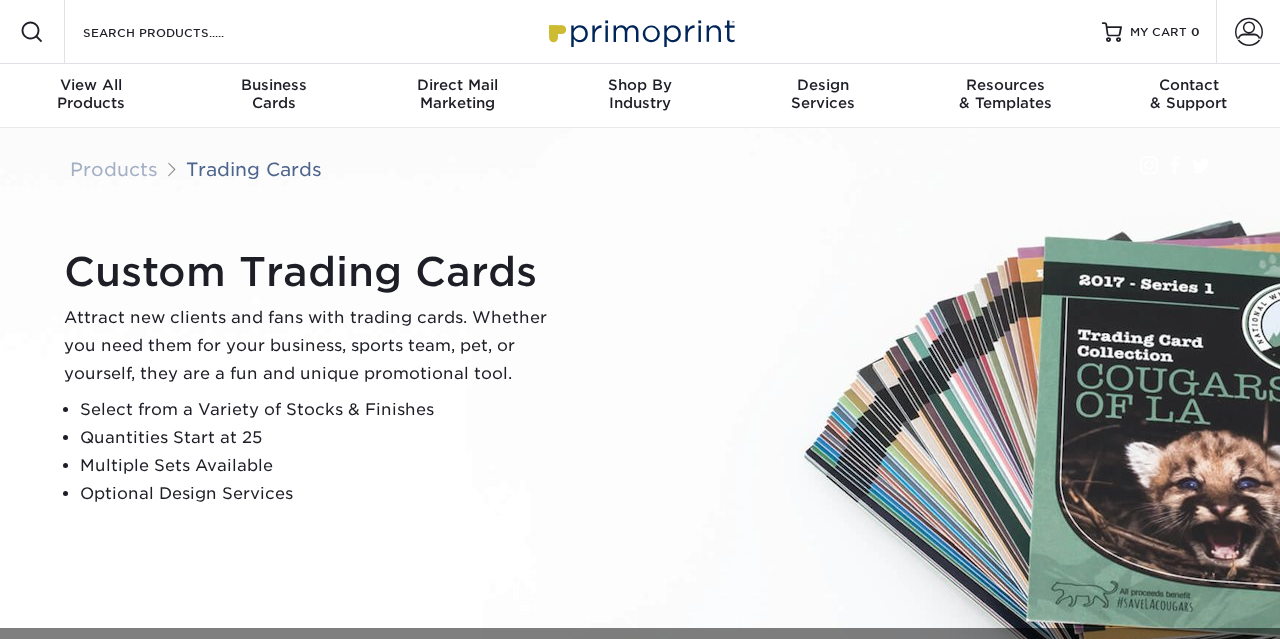 scroll, scrollTop: 0, scrollLeft: 0, axis: both 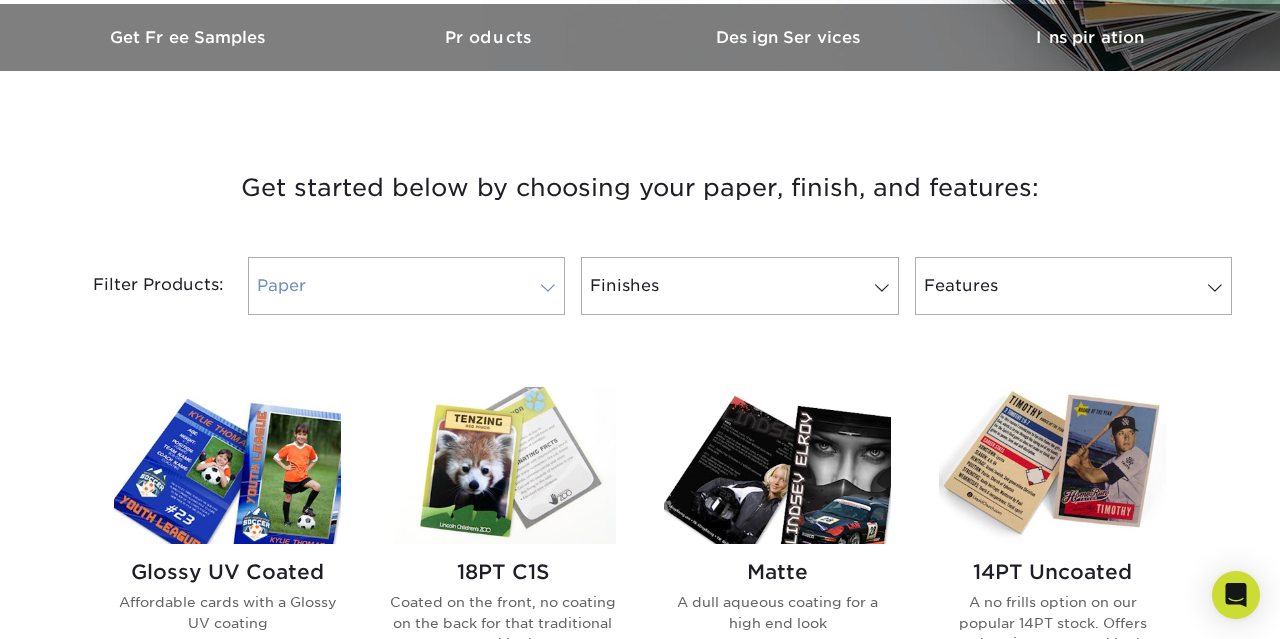 click at bounding box center (548, 288) 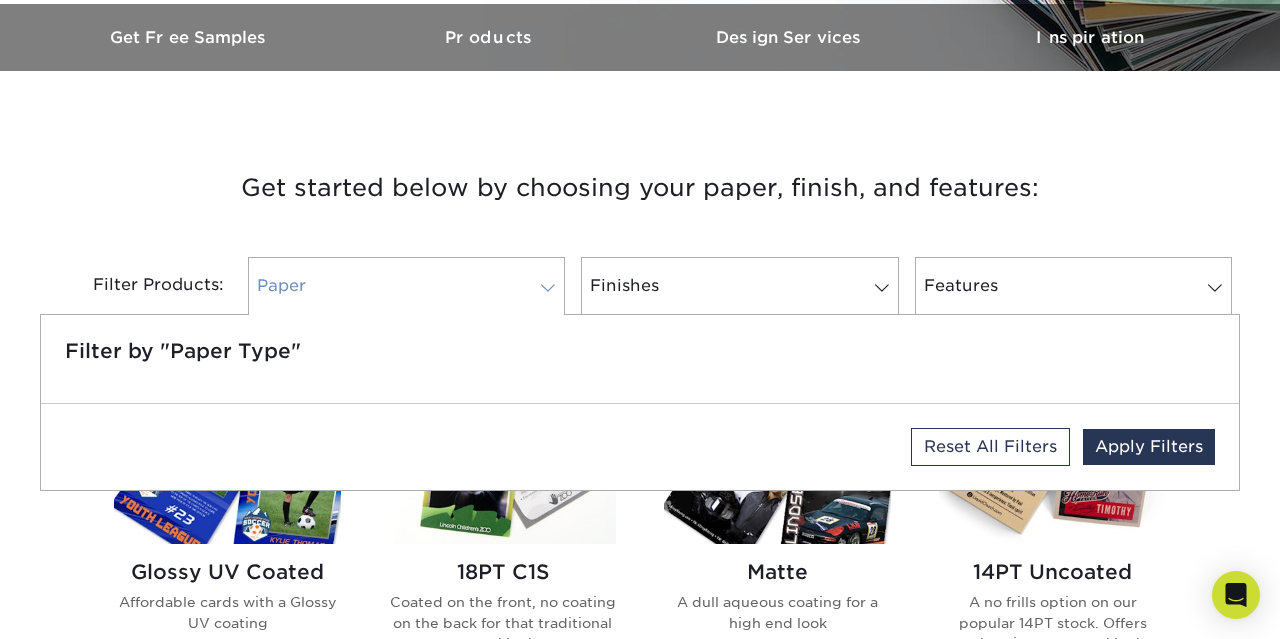 click at bounding box center [548, 288] 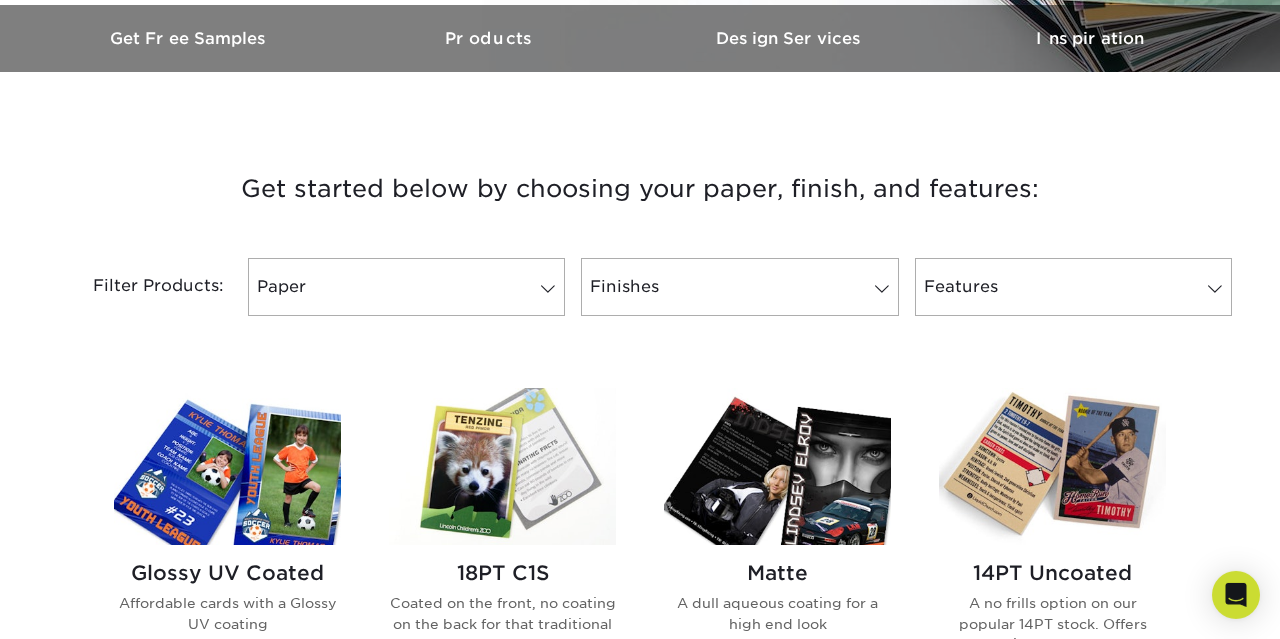 scroll, scrollTop: 624, scrollLeft: 0, axis: vertical 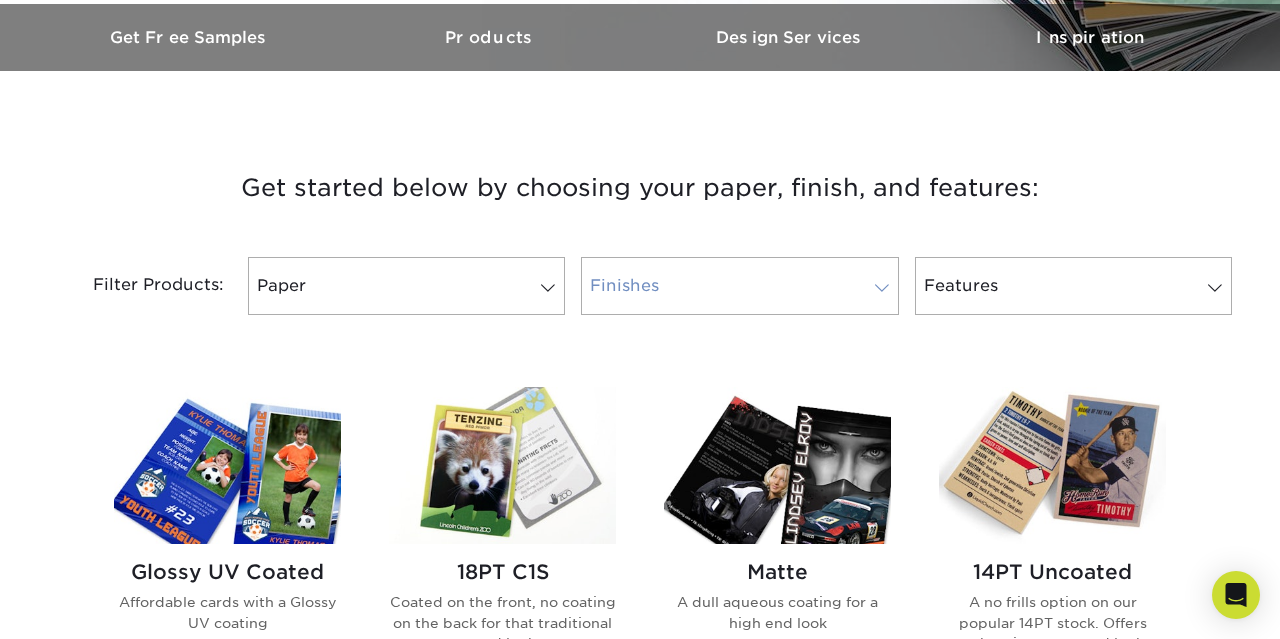 click at bounding box center (882, 288) 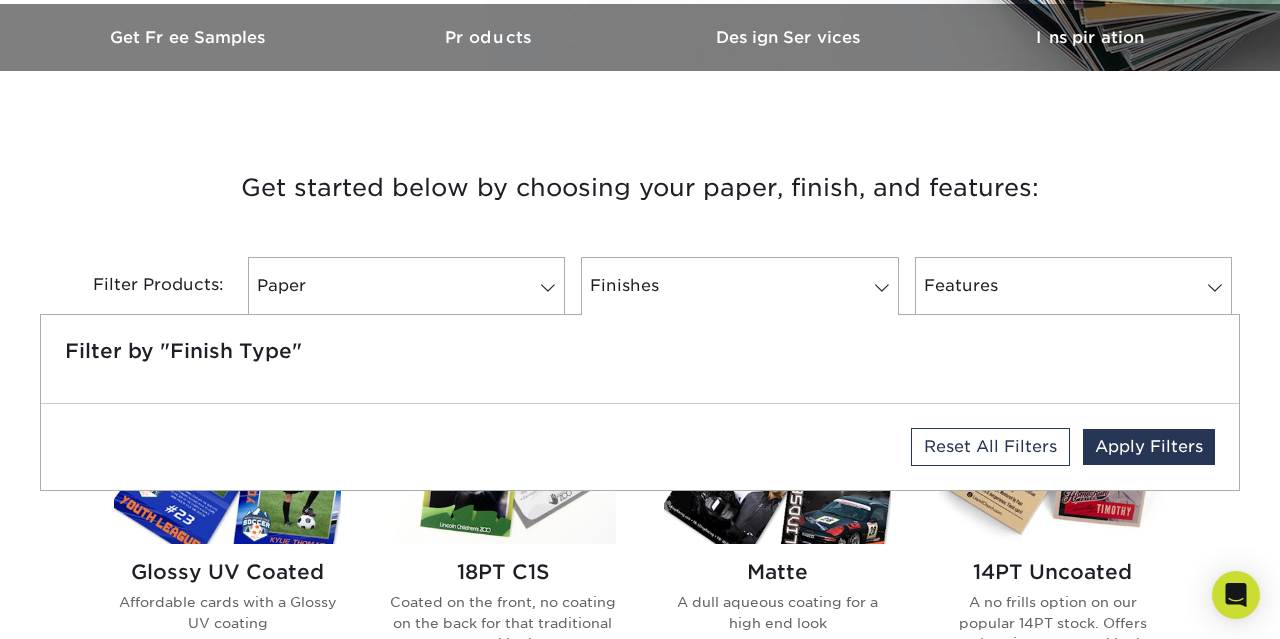scroll, scrollTop: 832, scrollLeft: 0, axis: vertical 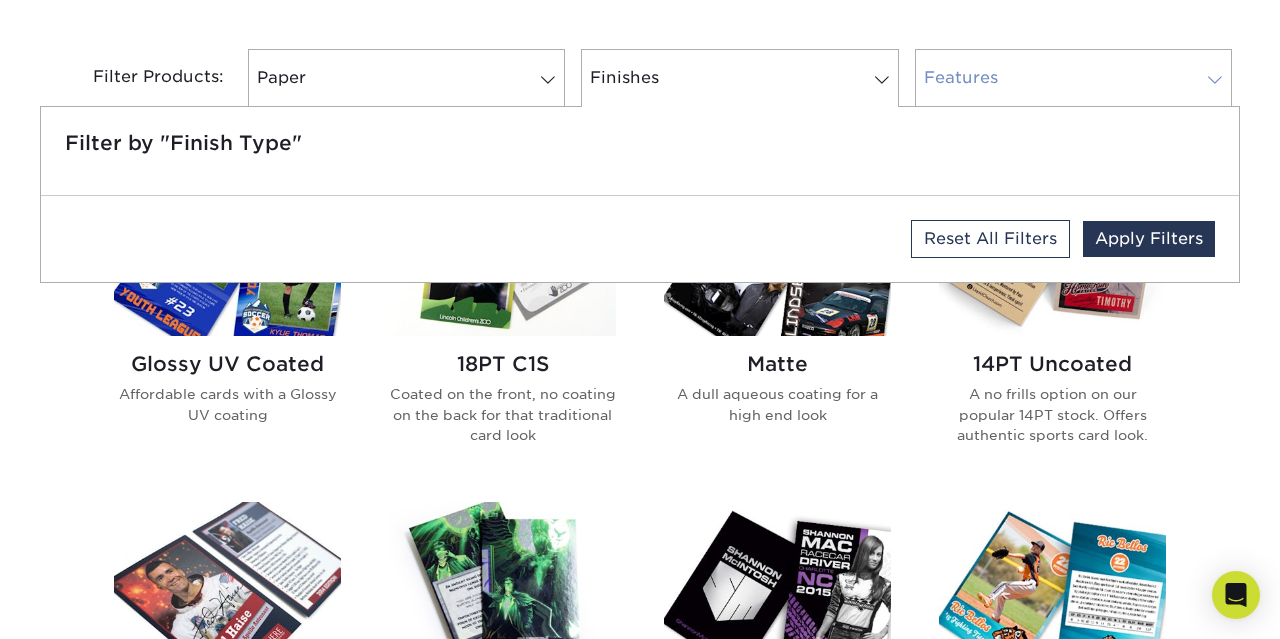 click at bounding box center [1215, 80] 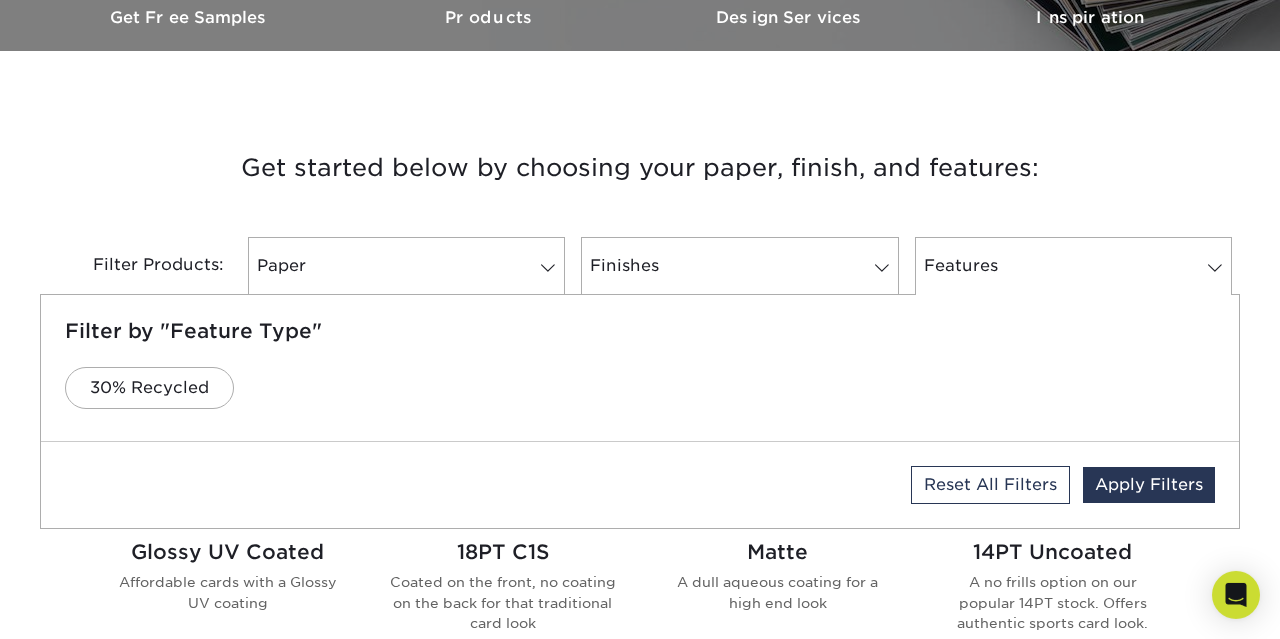scroll, scrollTop: 832, scrollLeft: 0, axis: vertical 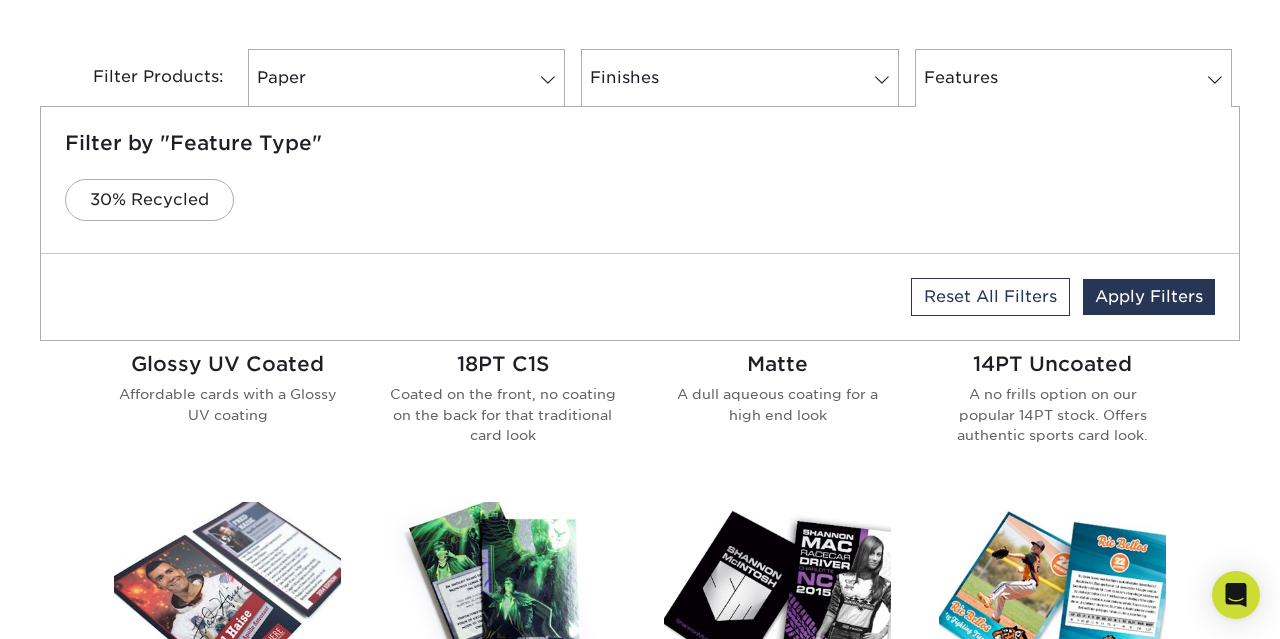 click on "Glossy UV Coated" at bounding box center [227, 364] 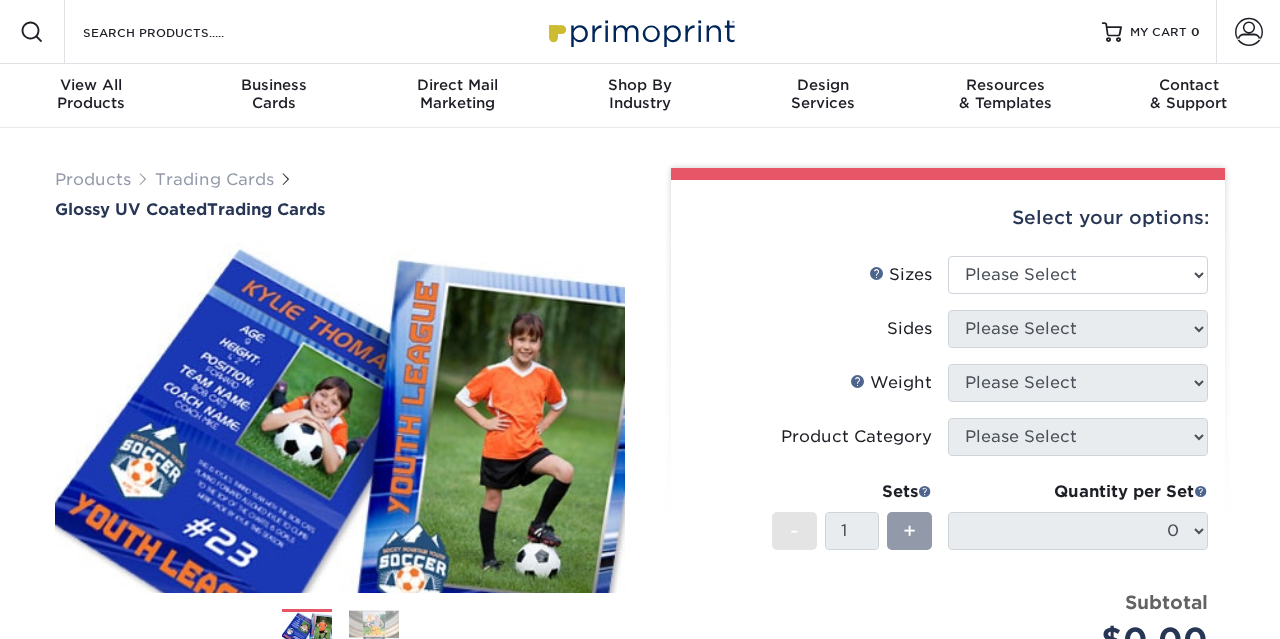 scroll, scrollTop: 0, scrollLeft: 0, axis: both 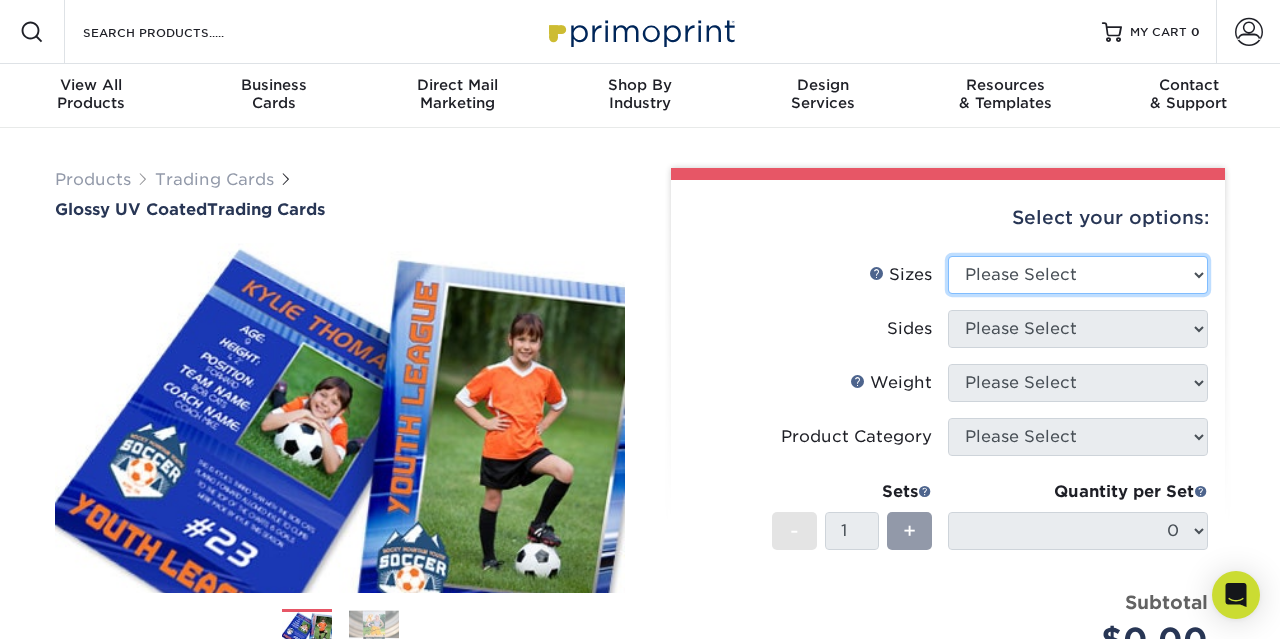 click on "Please Select
2.5" x 3.5"" at bounding box center (1078, 275) 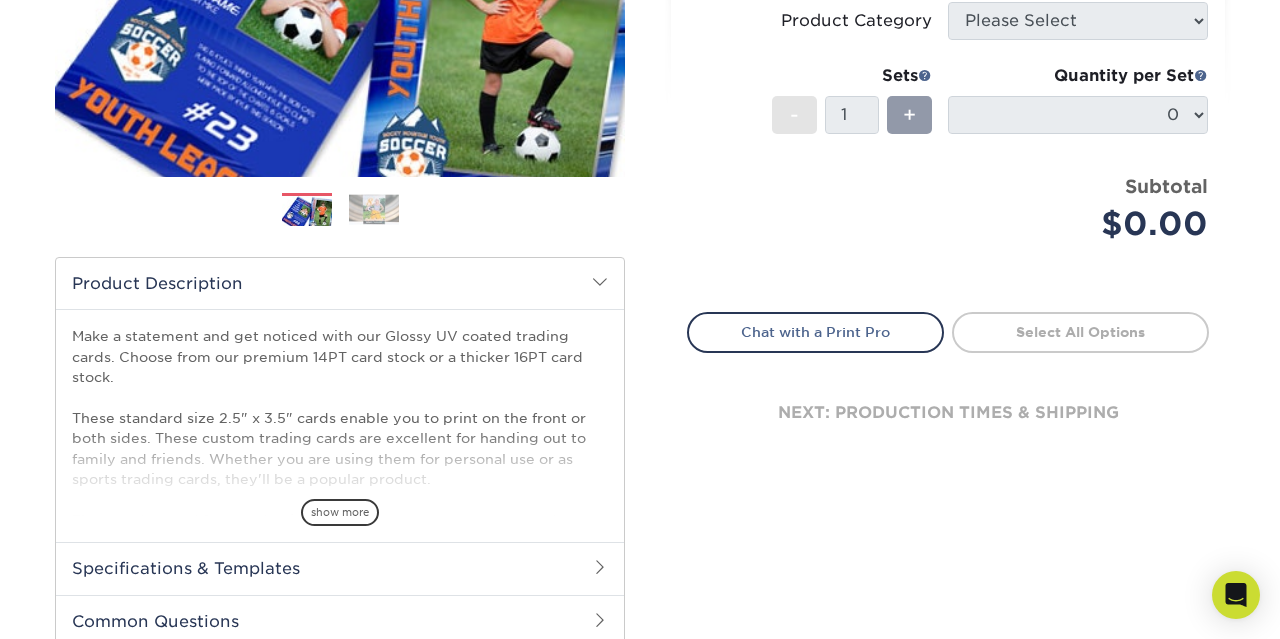 scroll, scrollTop: 520, scrollLeft: 0, axis: vertical 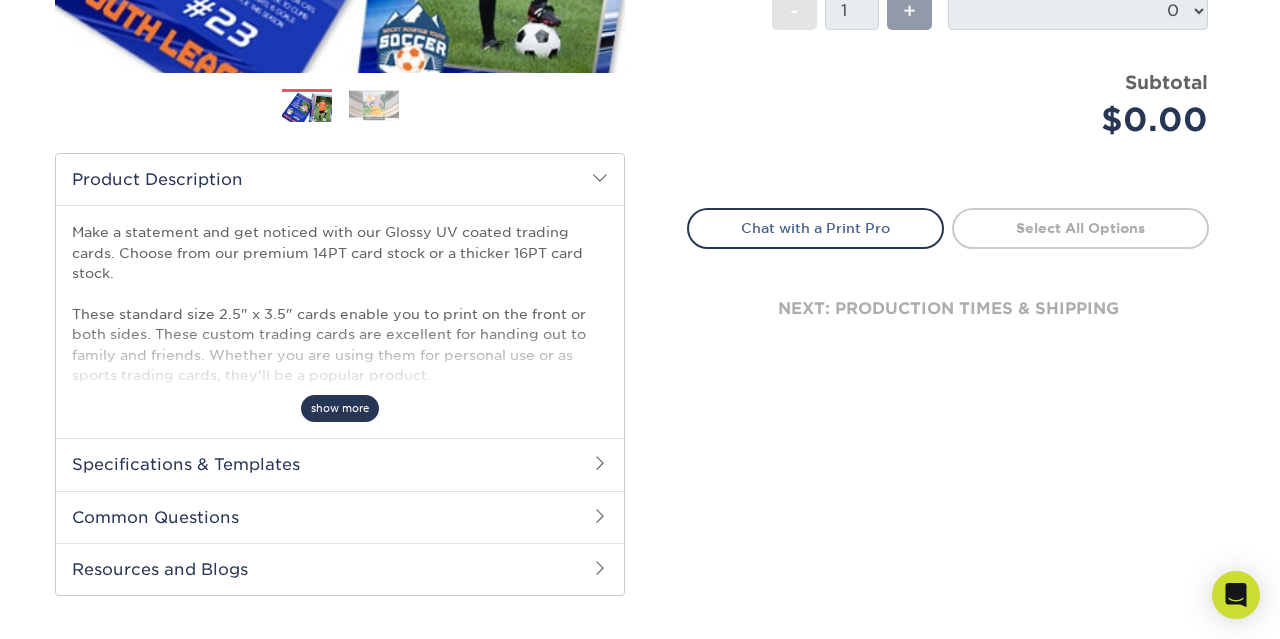click on "show more" at bounding box center [340, 408] 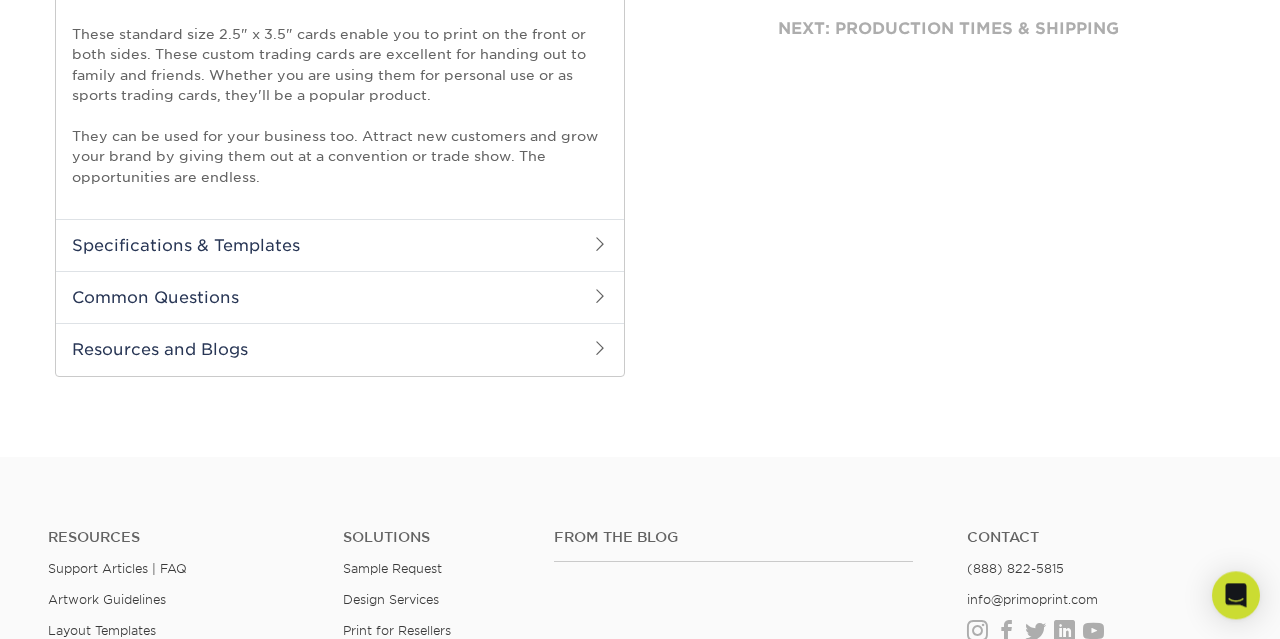 scroll, scrollTop: 832, scrollLeft: 0, axis: vertical 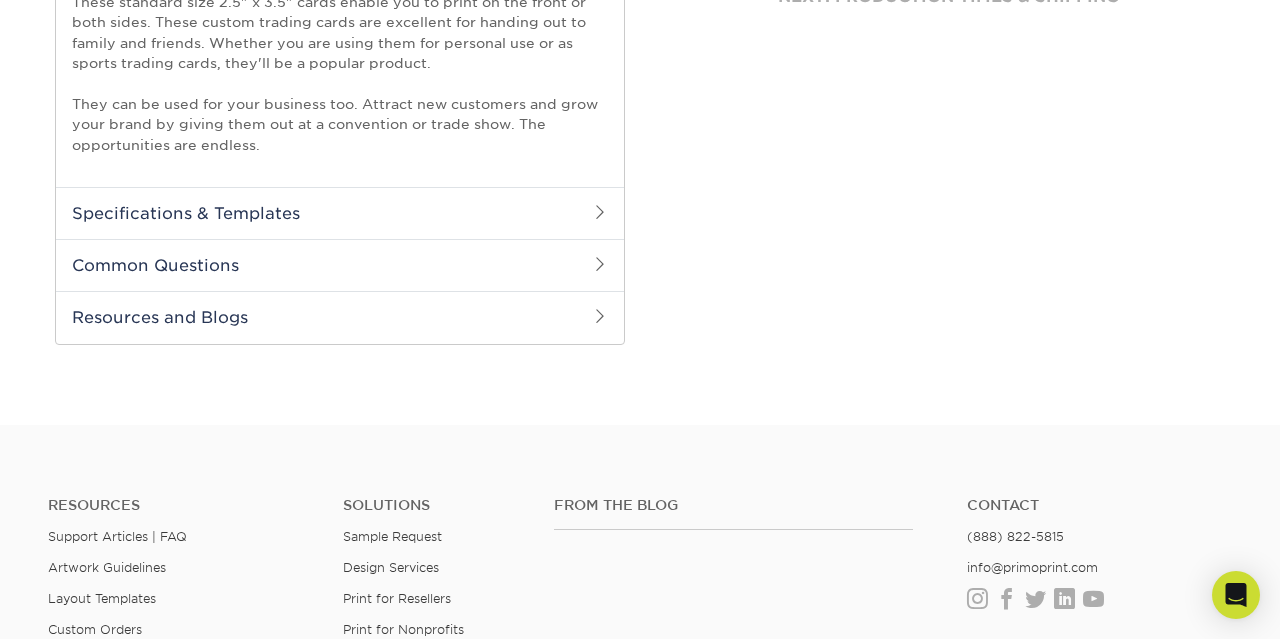 click at bounding box center (600, 212) 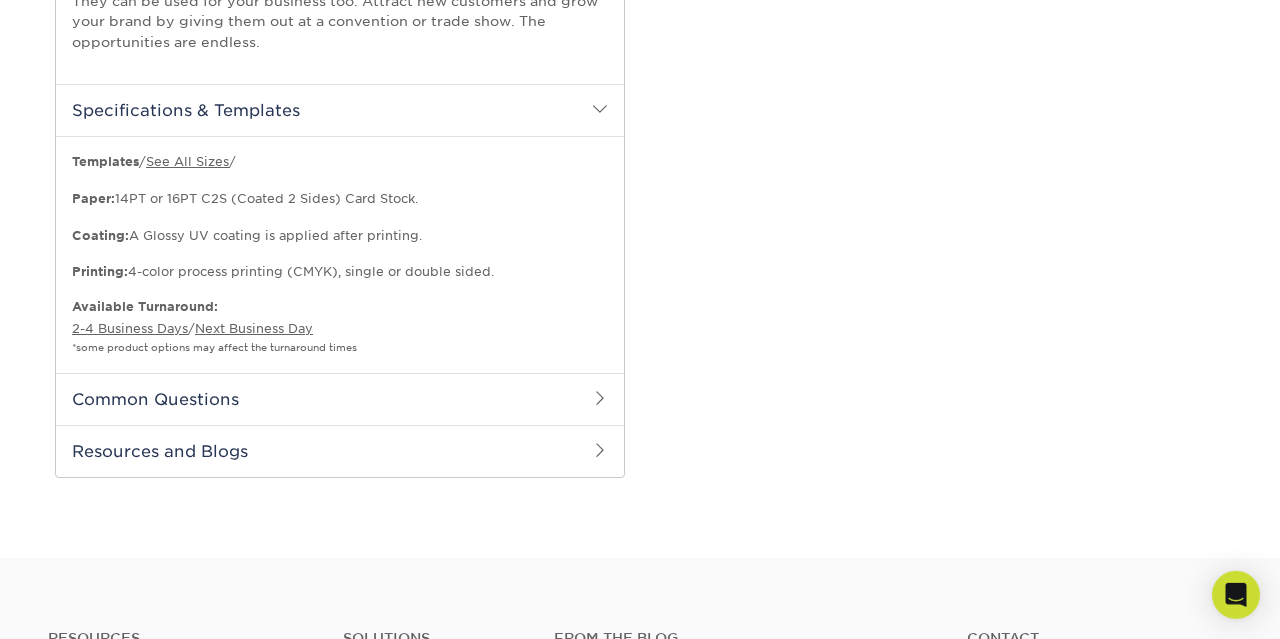 scroll, scrollTop: 936, scrollLeft: 0, axis: vertical 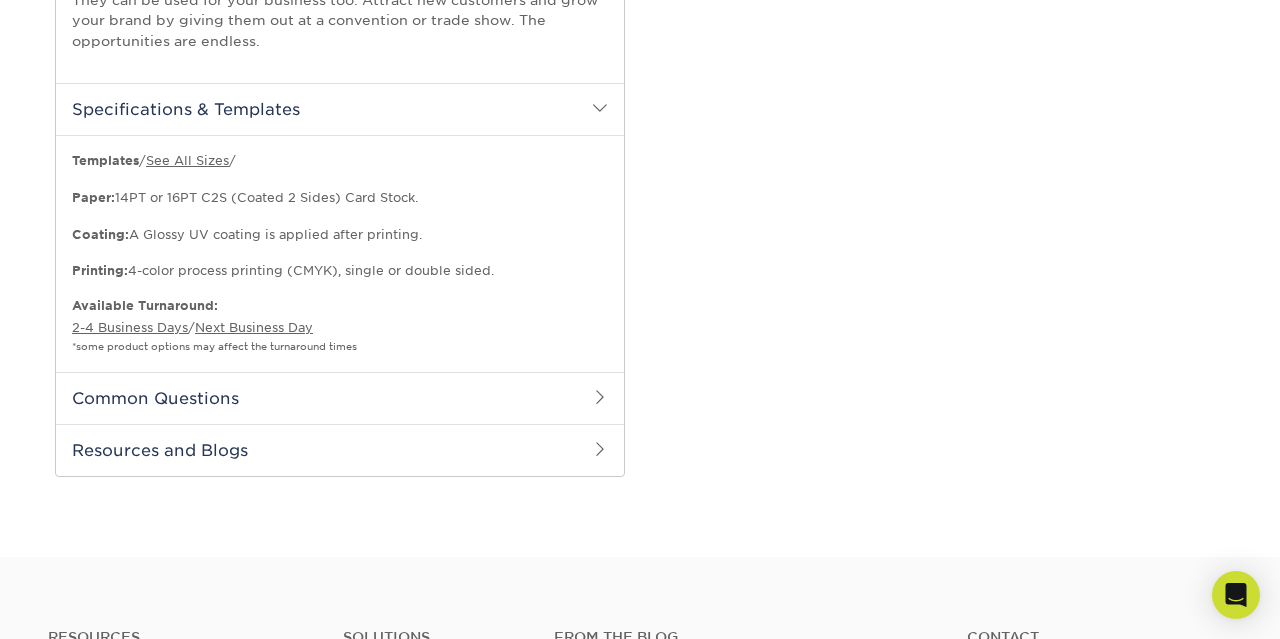 click at bounding box center (600, 397) 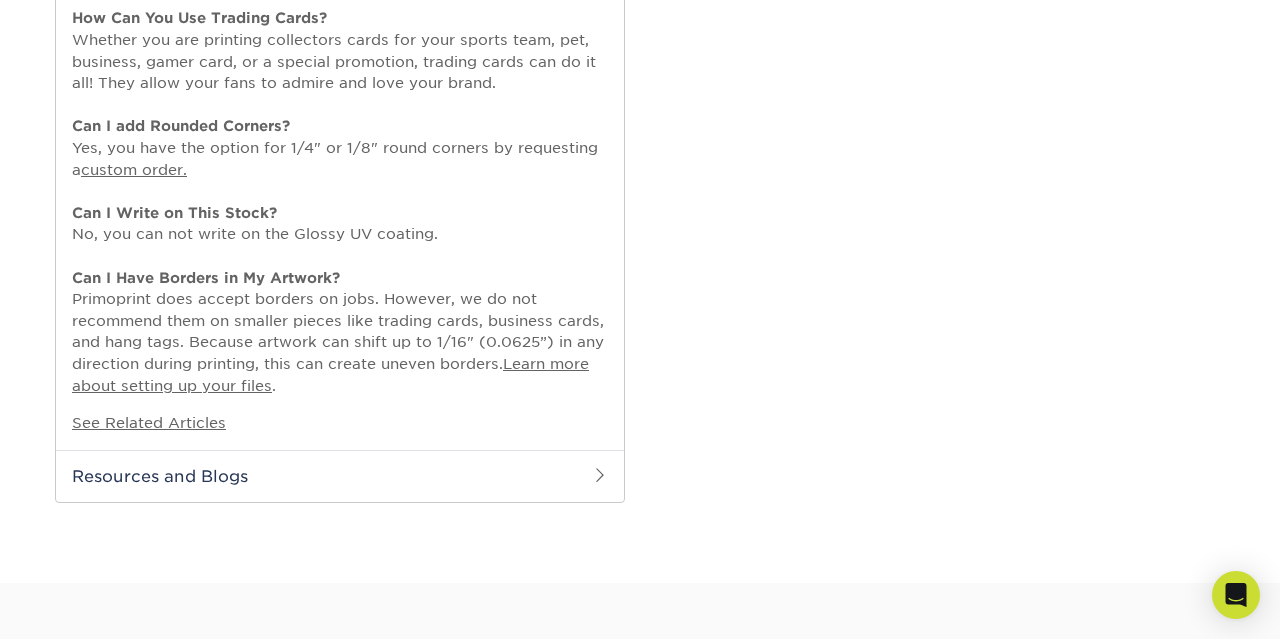 scroll, scrollTop: 416, scrollLeft: 0, axis: vertical 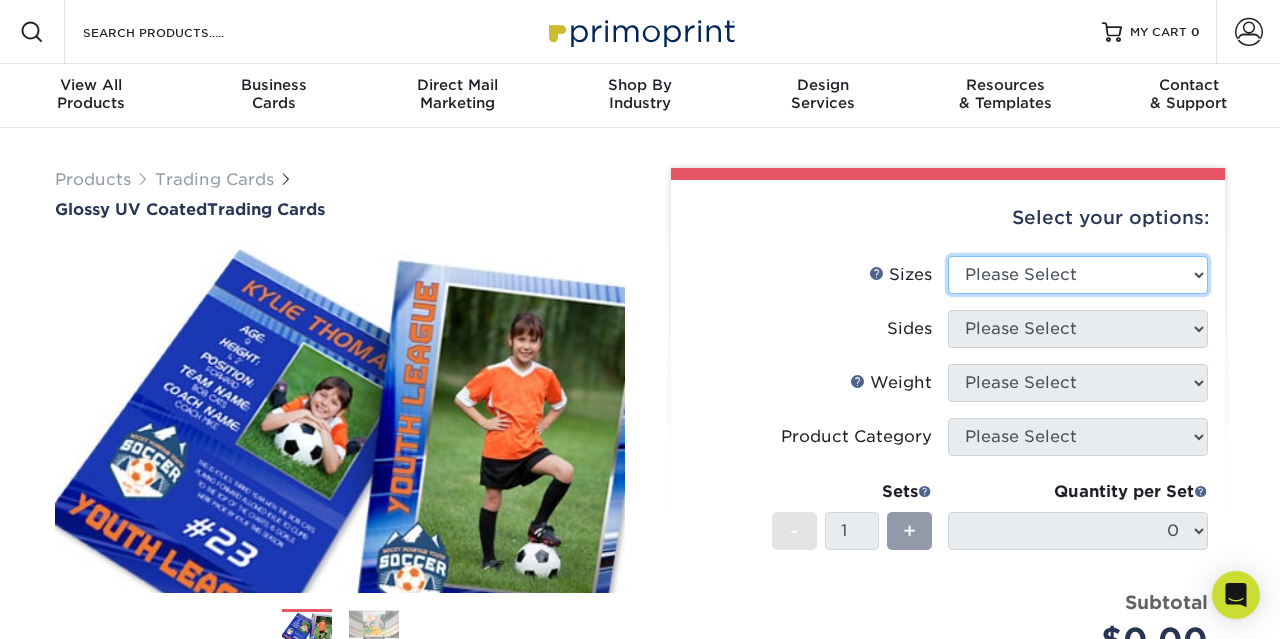 click on "Please Select
2.5" x 3.5"" at bounding box center [1078, 275] 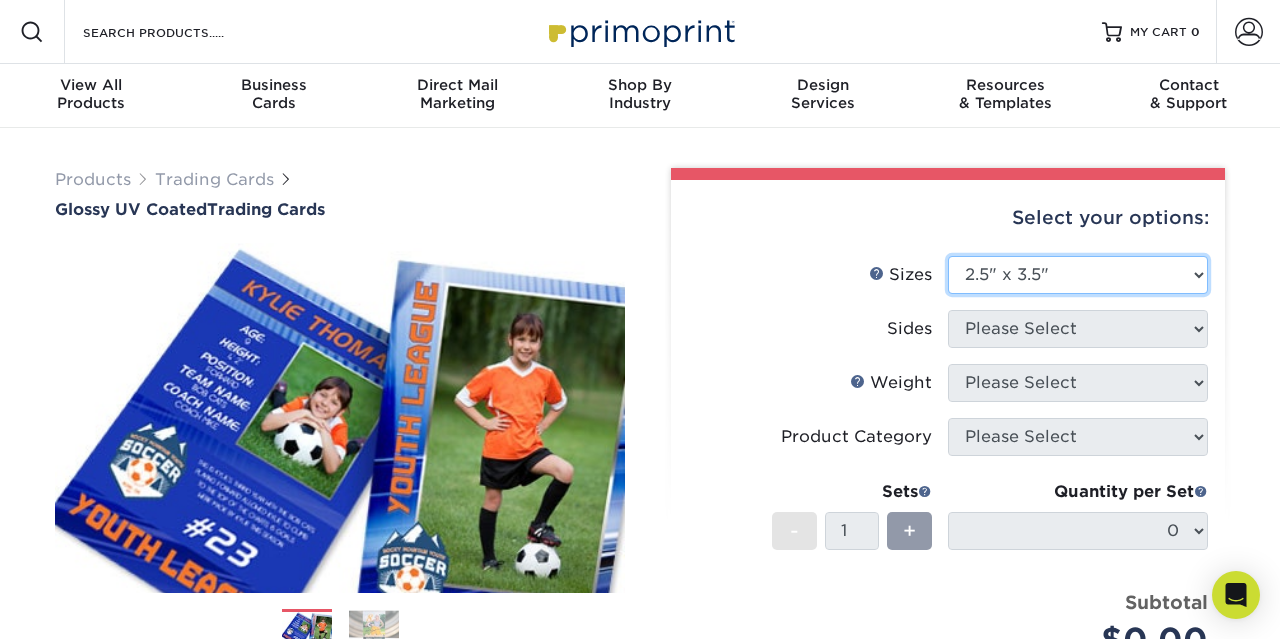 click on "2.5" x 3.5"" at bounding box center [0, 0] 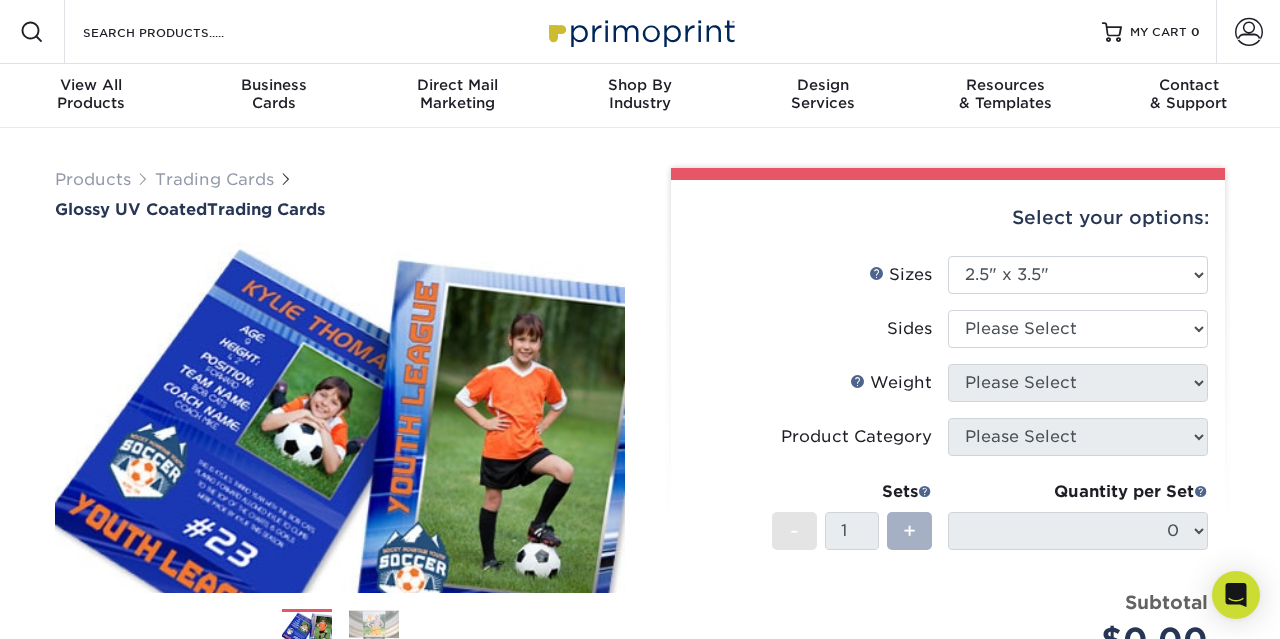 click on "+" at bounding box center (909, 531) 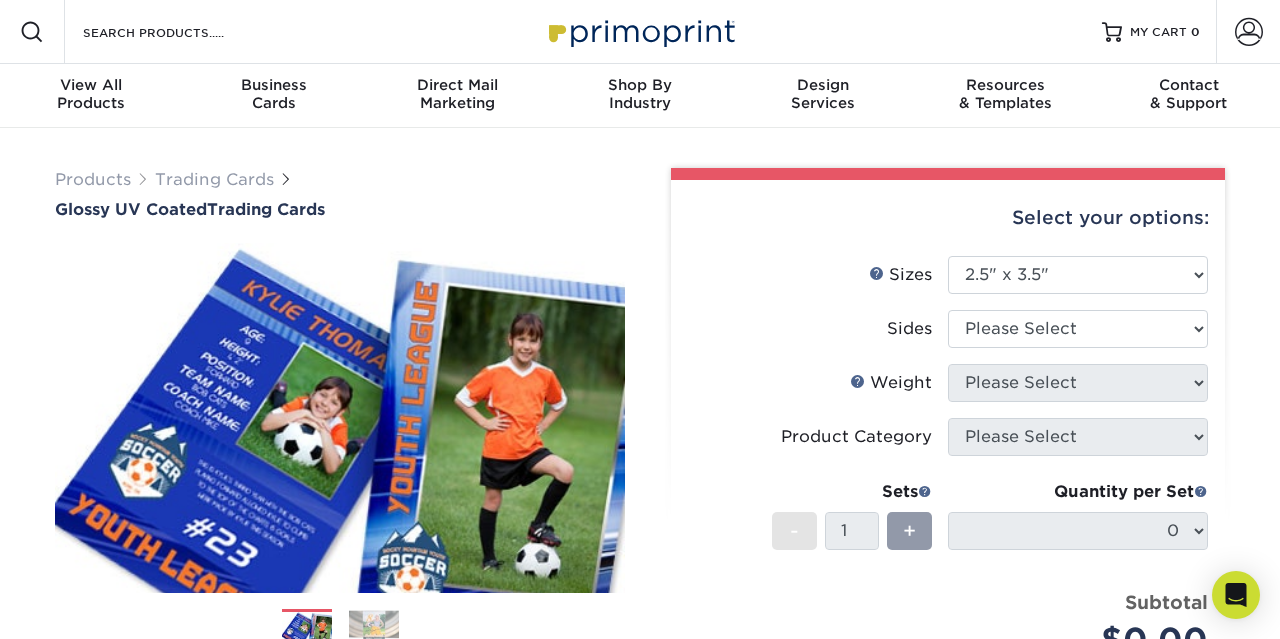 click on "Sets
-
1
+
Quantity per Set
0
(Price includes envelopes)" at bounding box center [948, 530] 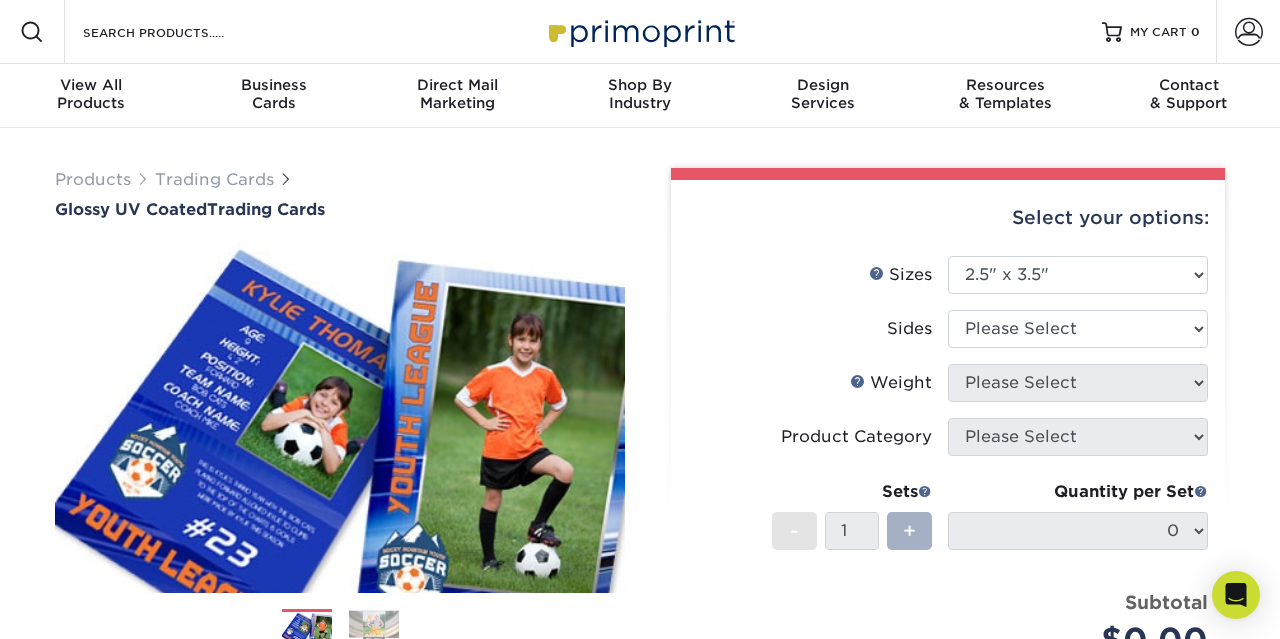 click on "+" at bounding box center [909, 531] 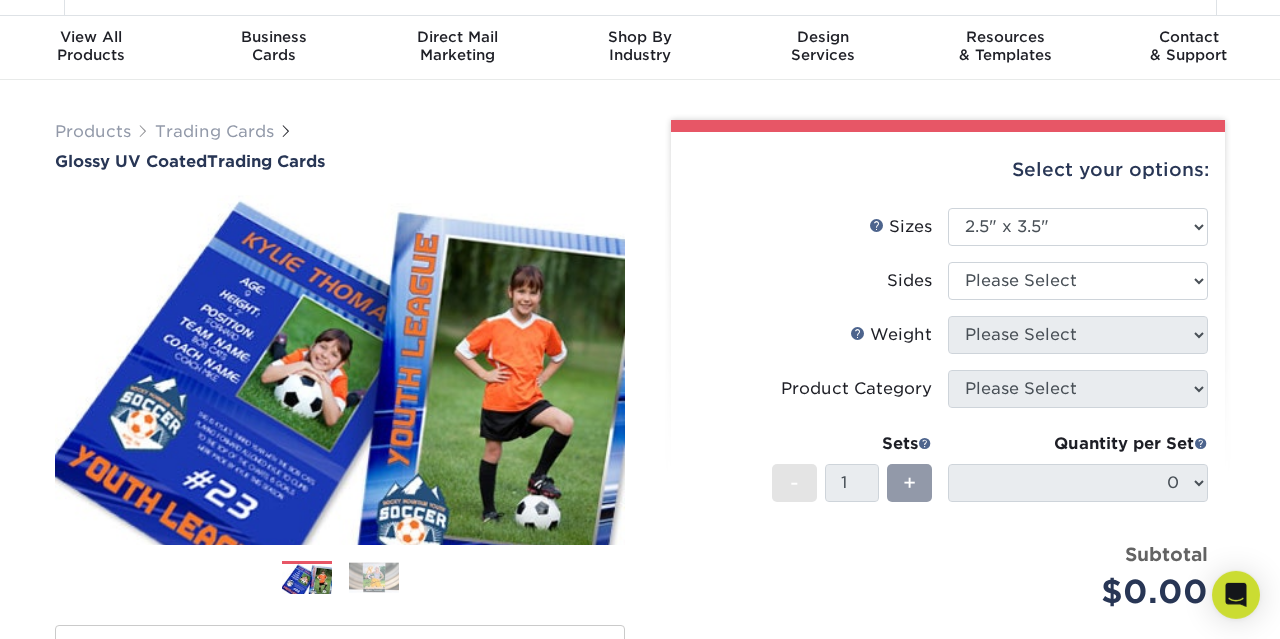 scroll, scrollTop: 104, scrollLeft: 0, axis: vertical 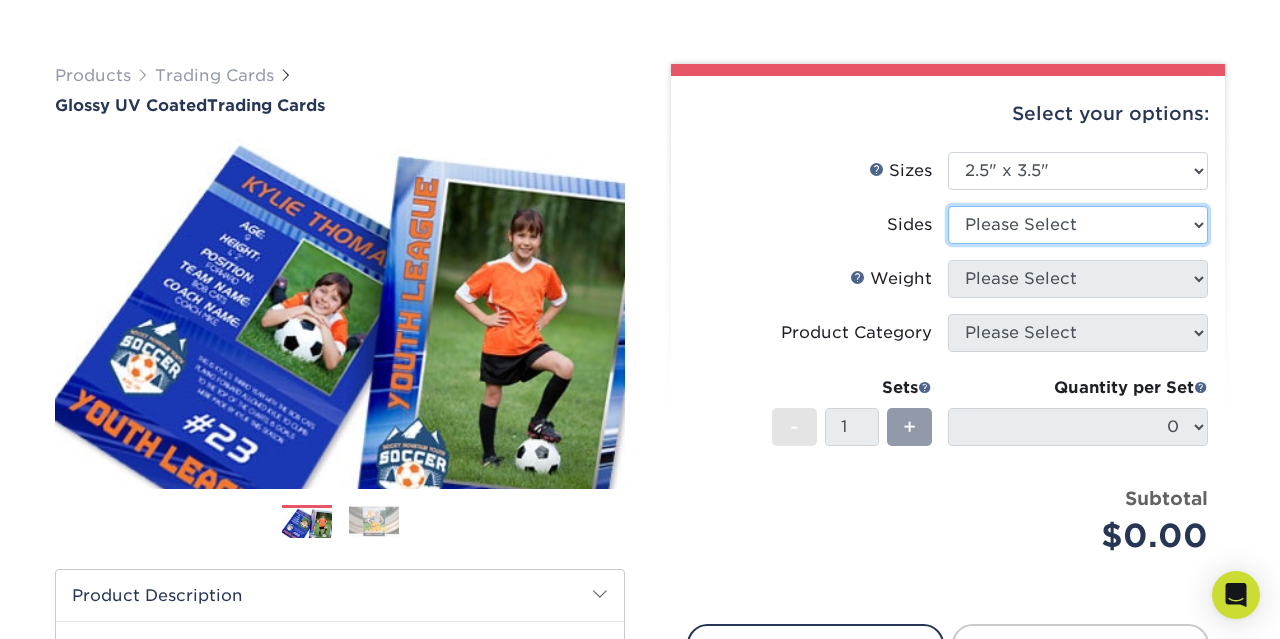 click on "Please Select Print Both Sides Print Front Only" at bounding box center [1078, 225] 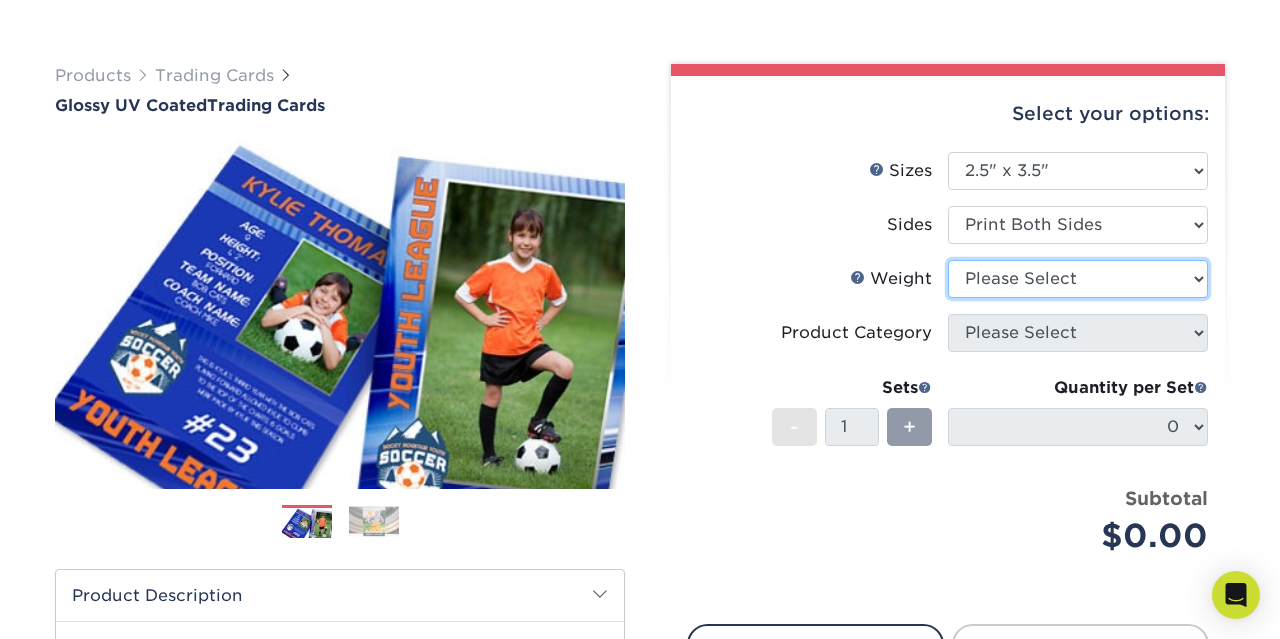 click on "Please Select 16PT 14PT 18PT C1S" at bounding box center [1078, 279] 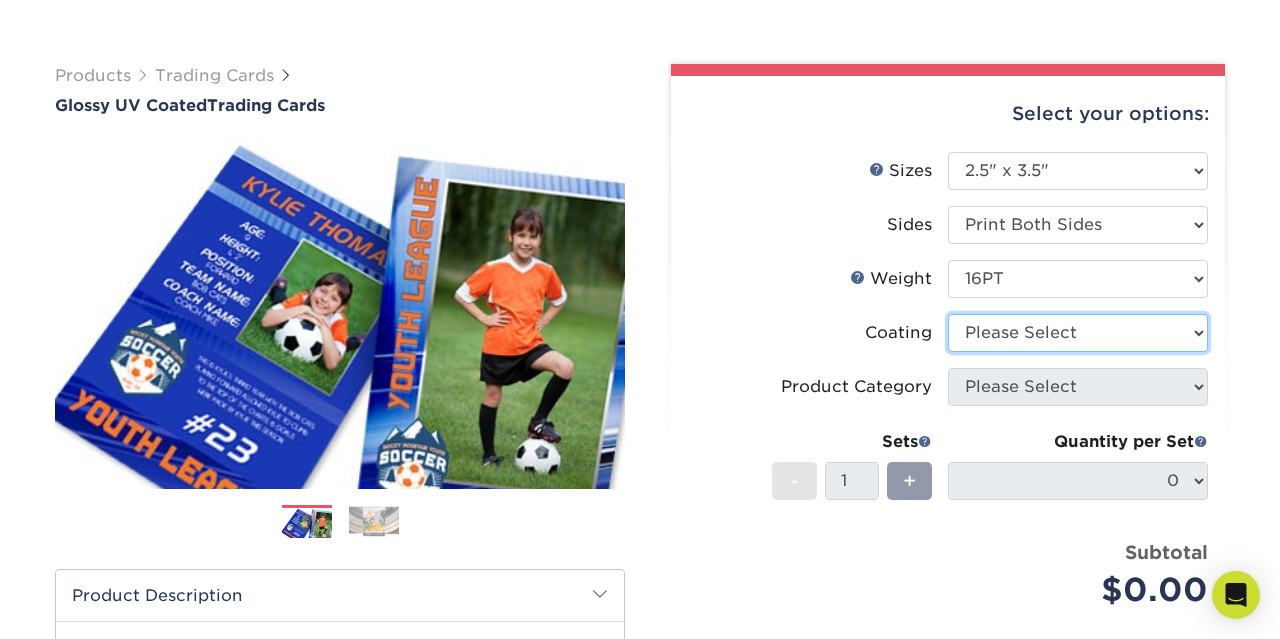 click at bounding box center [1078, 333] 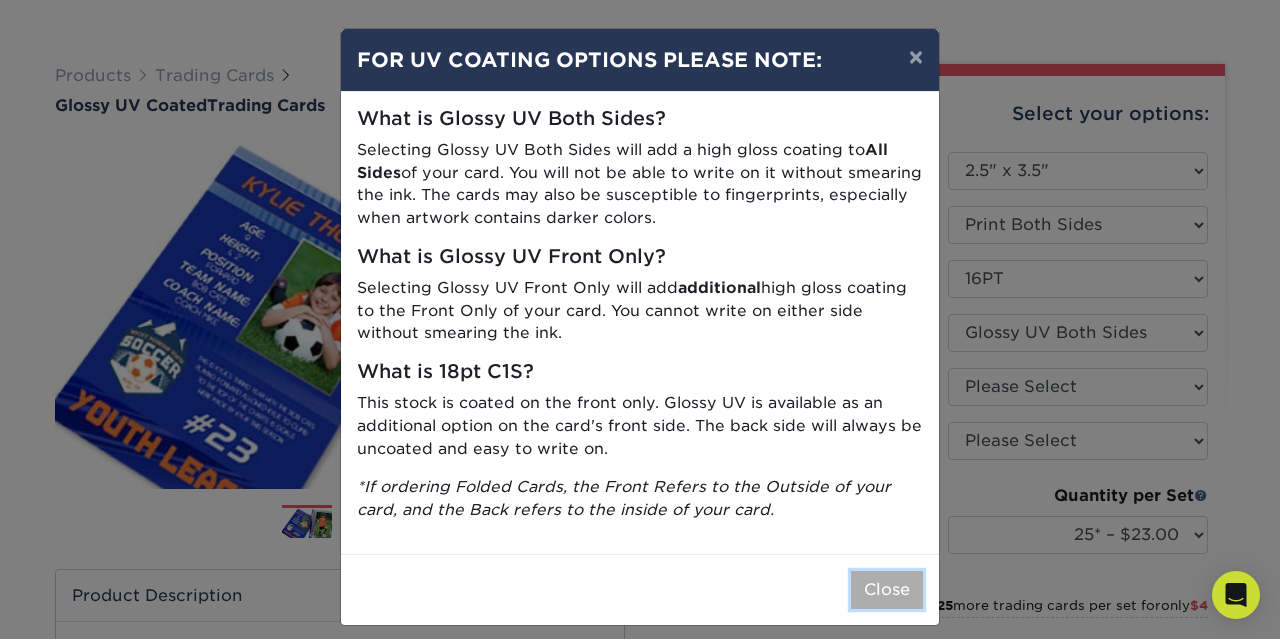 click on "Close" at bounding box center [887, 590] 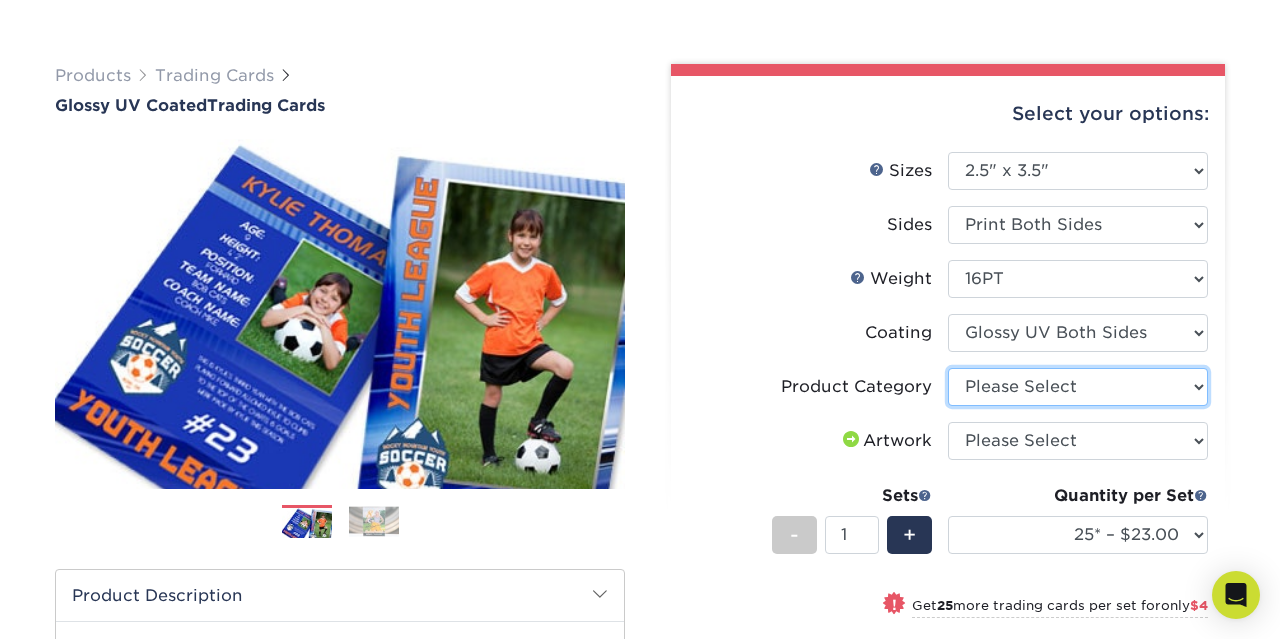 click on "Please Select Trading Cards" at bounding box center [1078, 387] 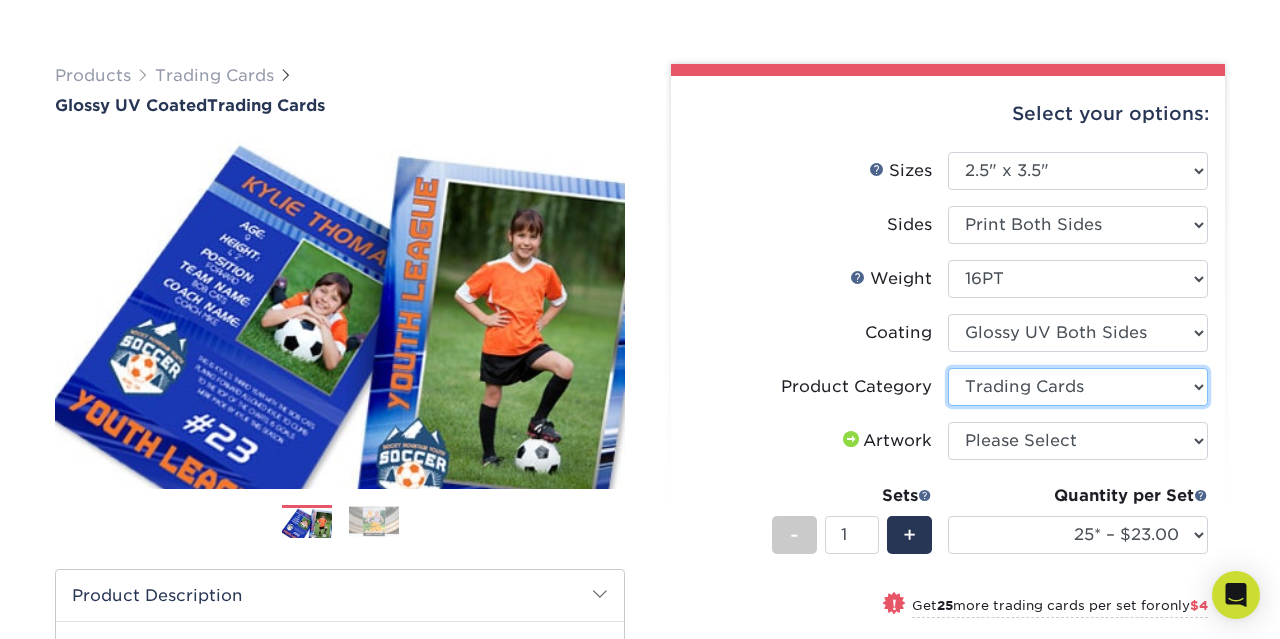 click on "Trading Cards" at bounding box center (0, 0) 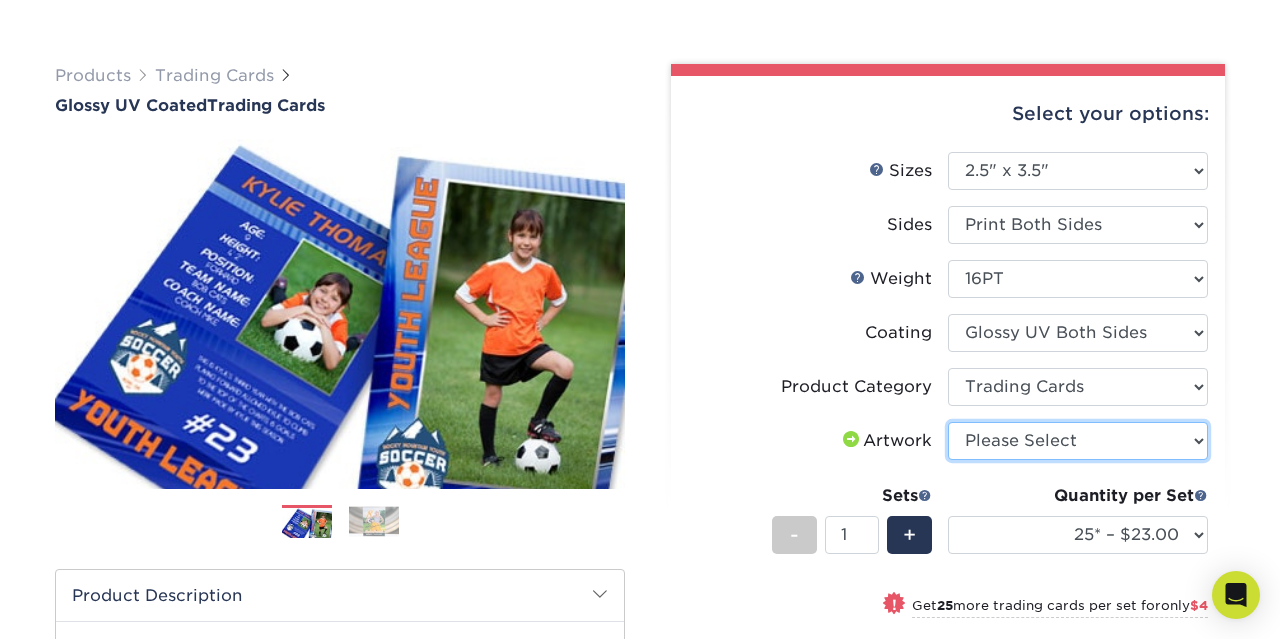 select on "upload" 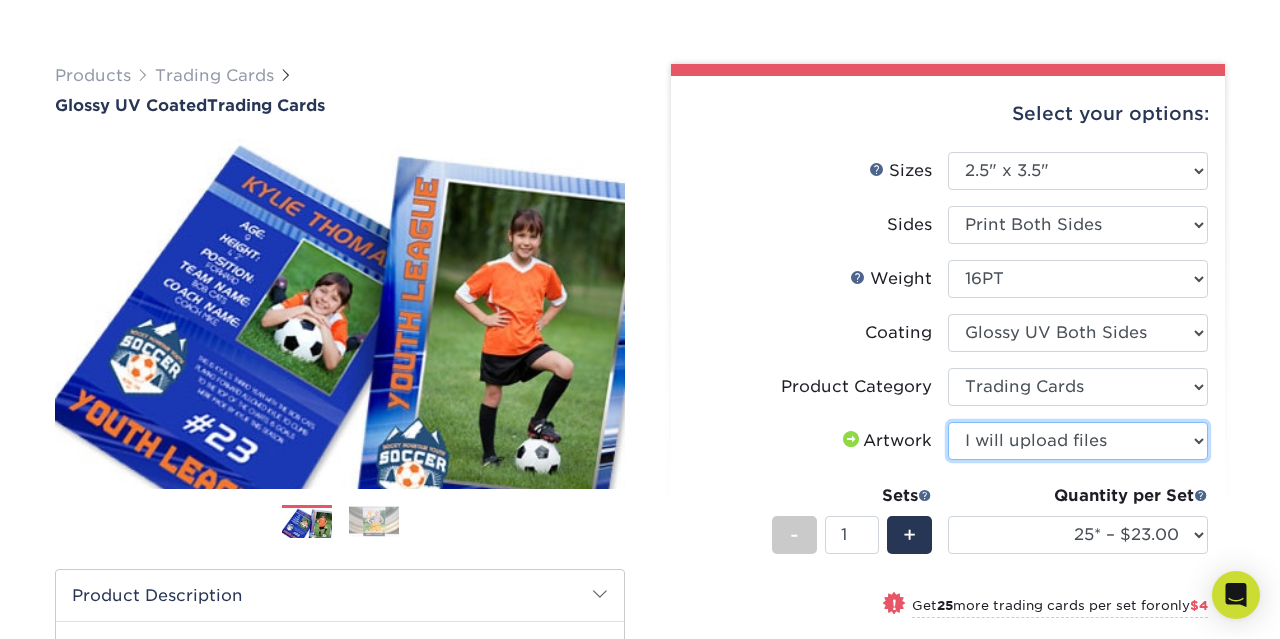 click on "I will upload files" at bounding box center (0, 0) 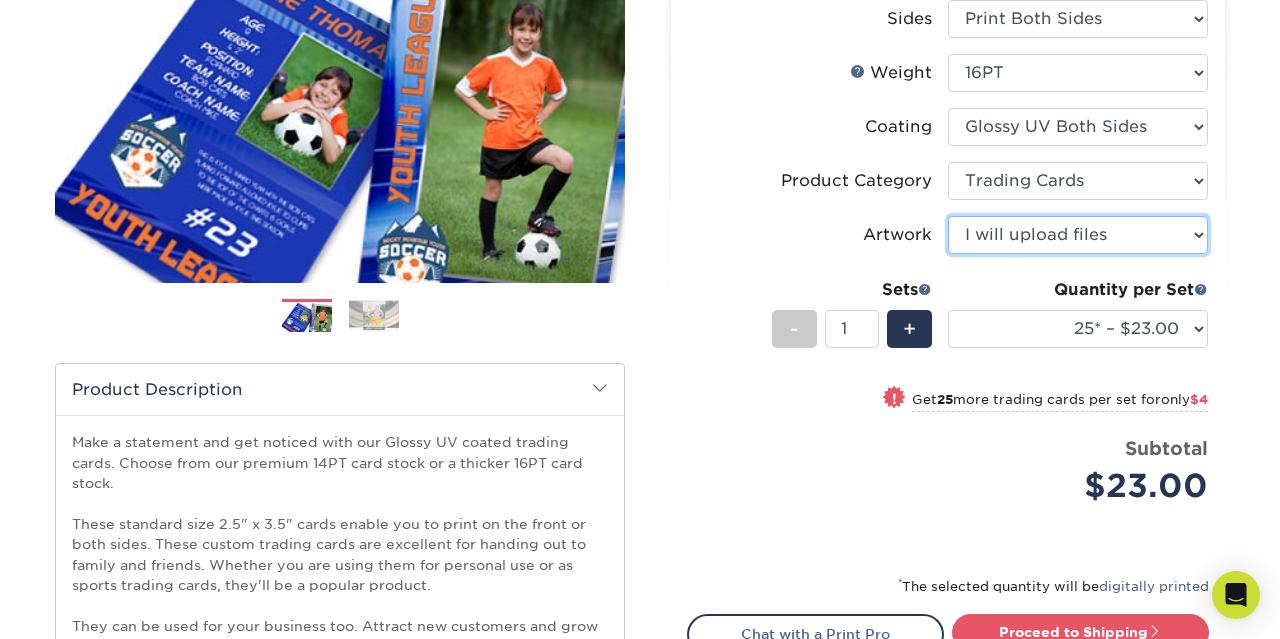 scroll, scrollTop: 312, scrollLeft: 0, axis: vertical 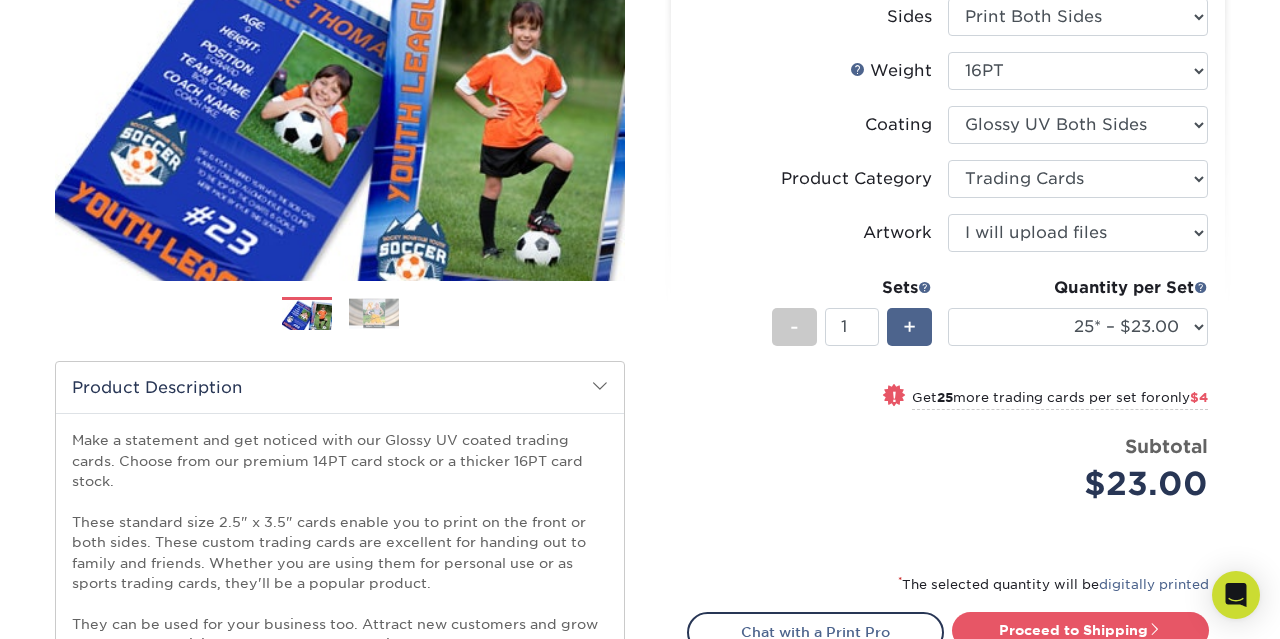 click on "+" at bounding box center [909, 327] 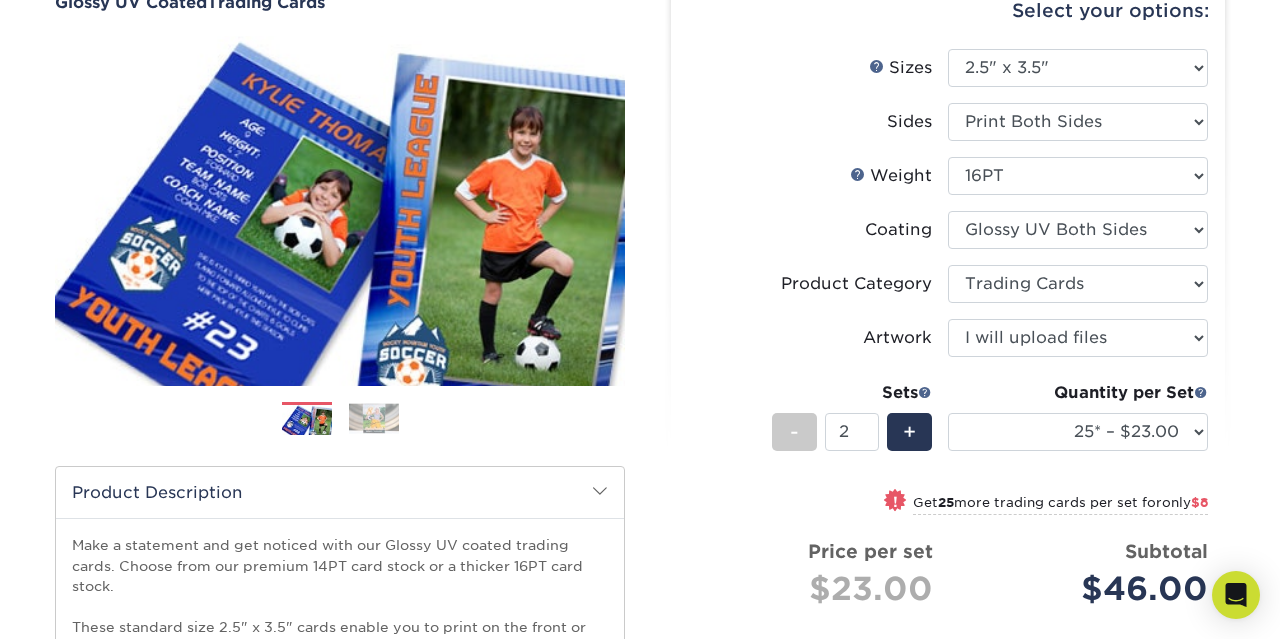 scroll, scrollTop: 208, scrollLeft: 0, axis: vertical 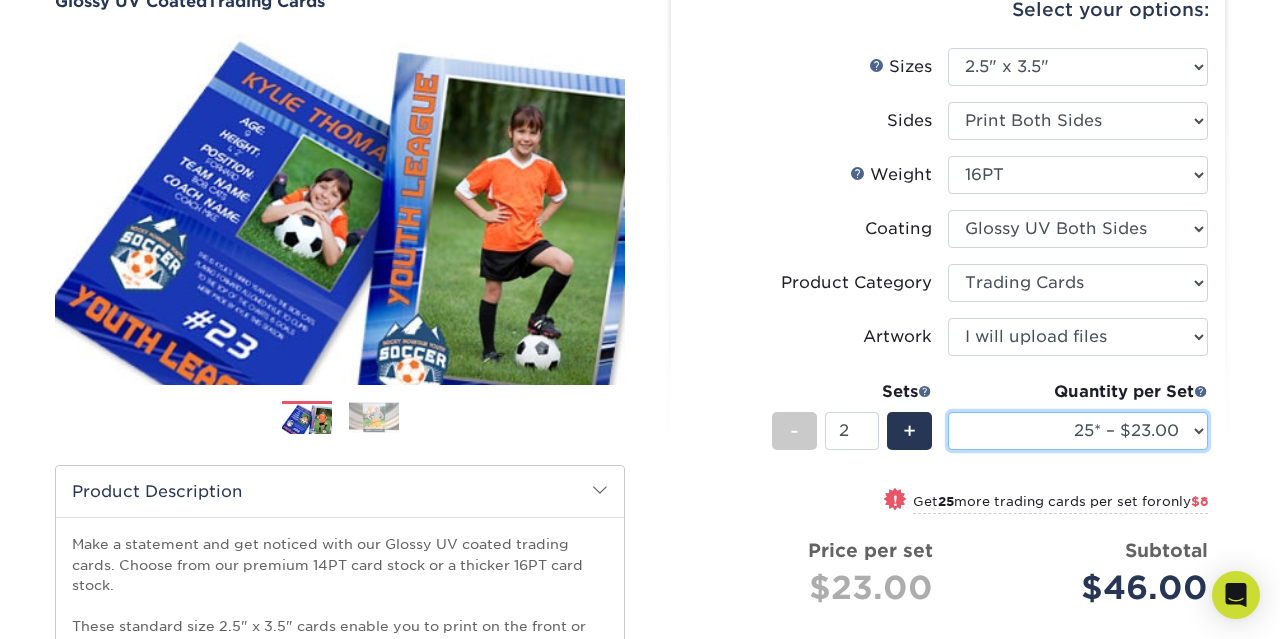 click on "25* – $23.00 50* – $27.00 75* – $33.00 100* – $37.00 250* – $47.00 500 – $58.00 1000 – $71.00 2500 – $141.00 5000 – $192.00 10000 – $376.00 15000 – $554.00 20000 – $742.00 25000 – $903.00" at bounding box center (1078, 431) 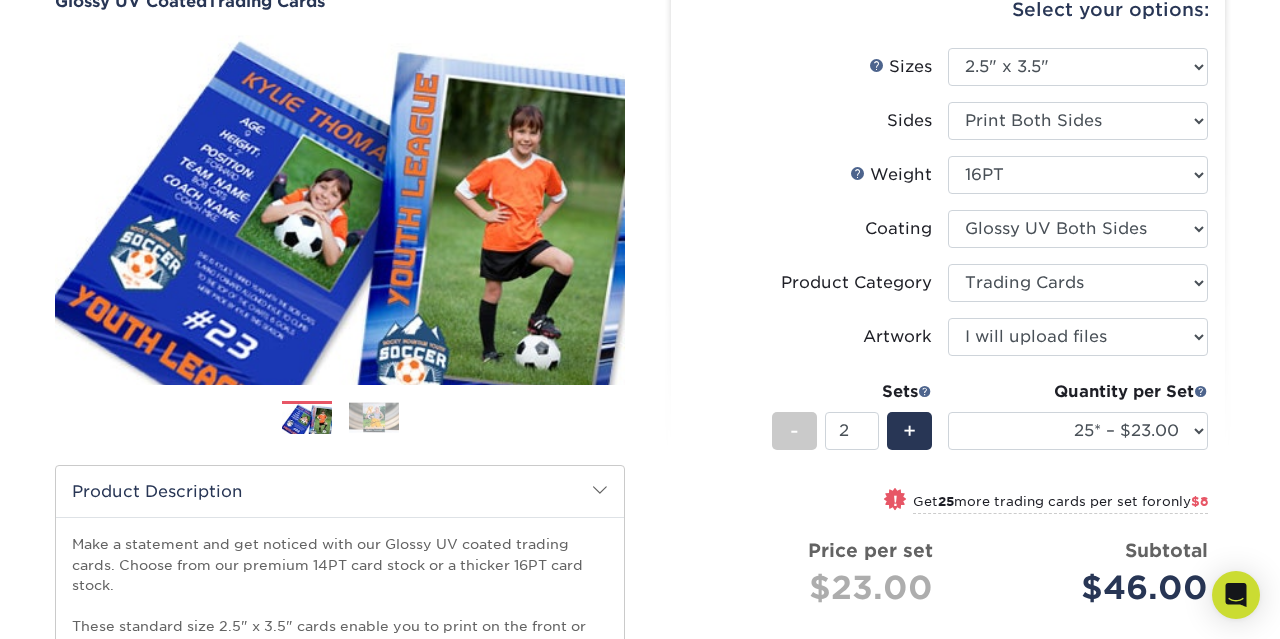 click on "Select your options:
Sizes Help Sizes
Sides 16PT" at bounding box center [940, 467] 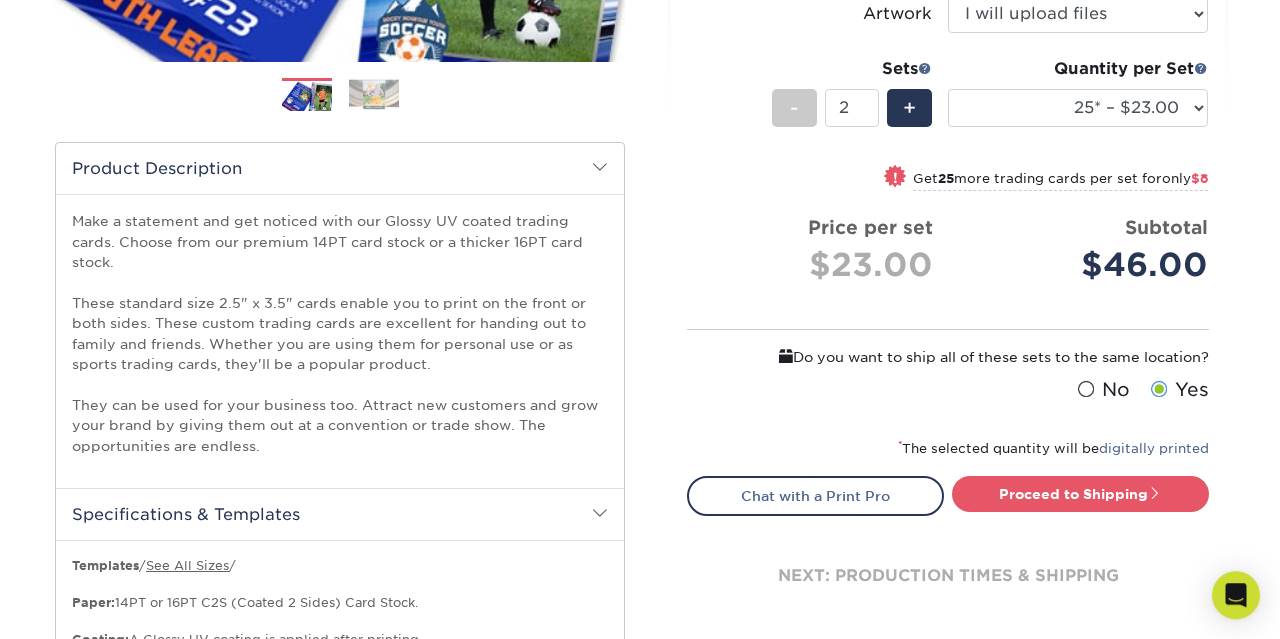 scroll, scrollTop: 624, scrollLeft: 0, axis: vertical 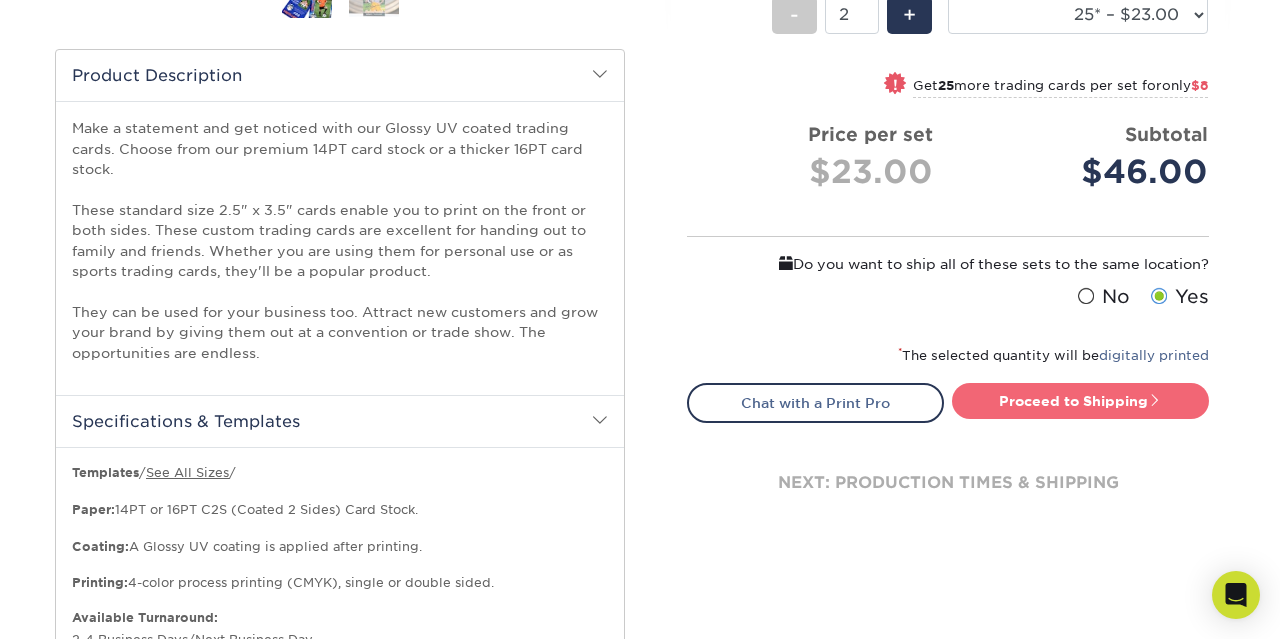 click on "Proceed to Shipping" at bounding box center (1080, 401) 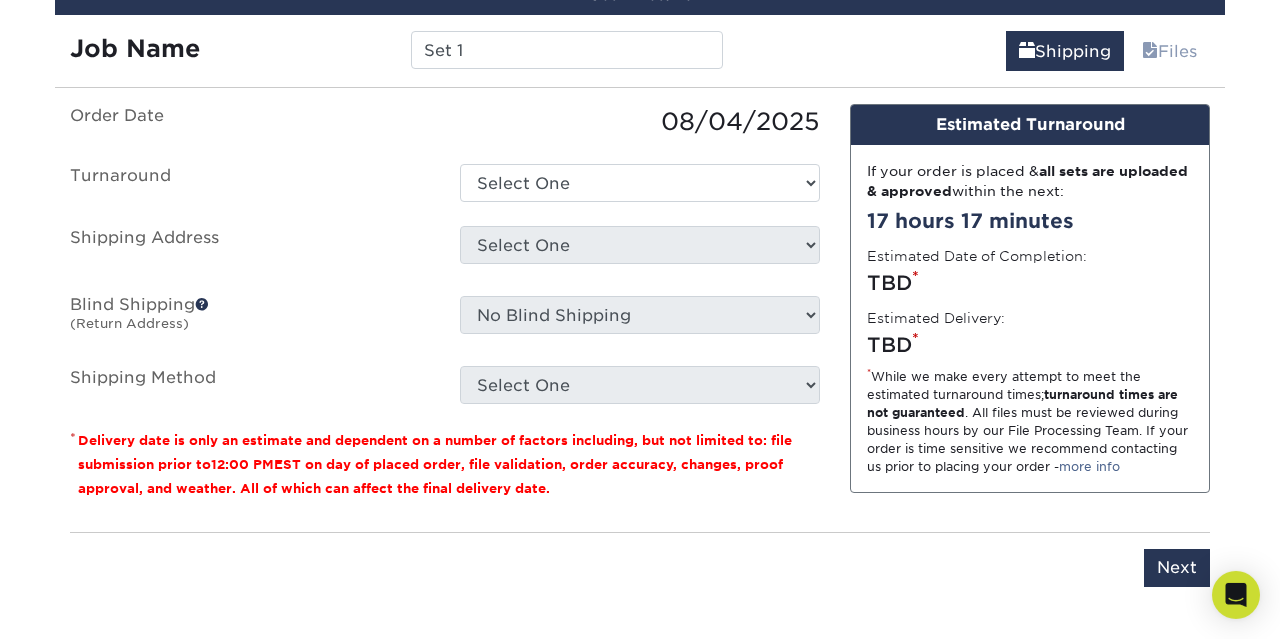 scroll, scrollTop: 2066, scrollLeft: 0, axis: vertical 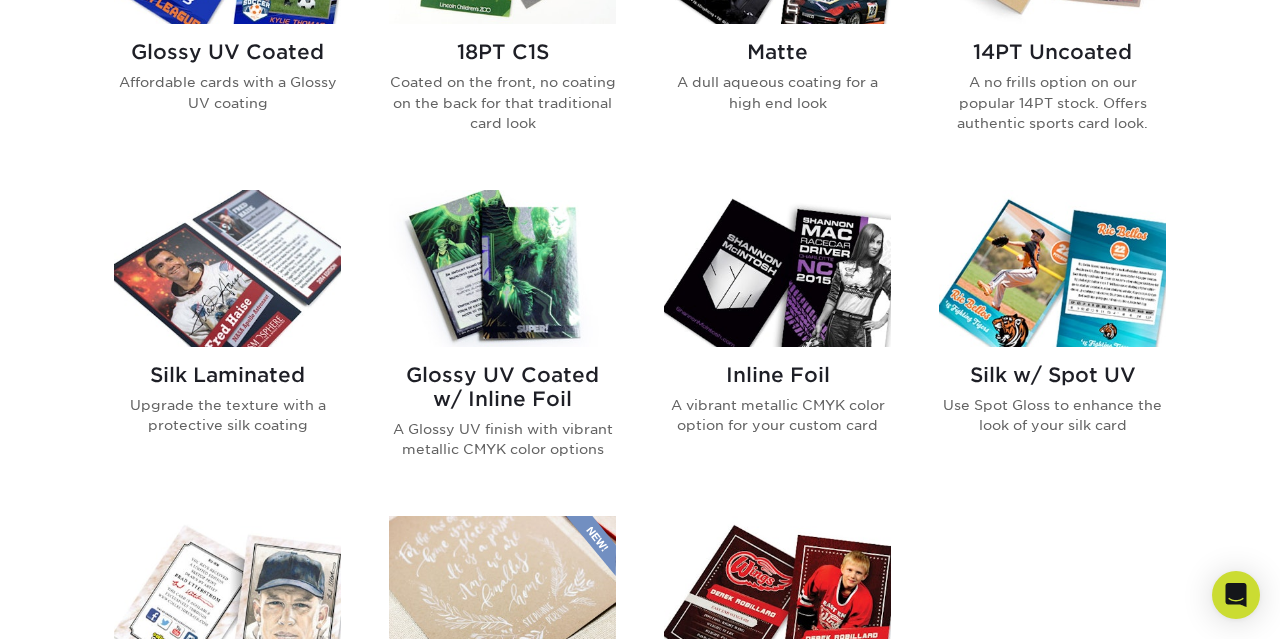 click at bounding box center [777, 268] 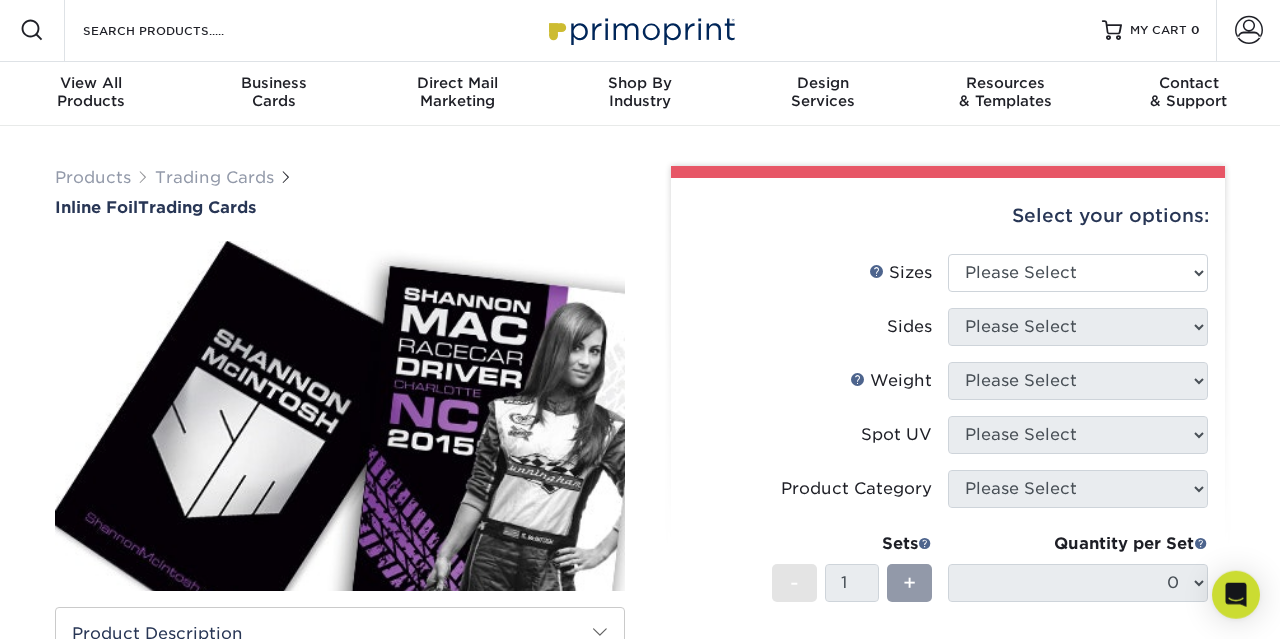 scroll, scrollTop: 0, scrollLeft: 0, axis: both 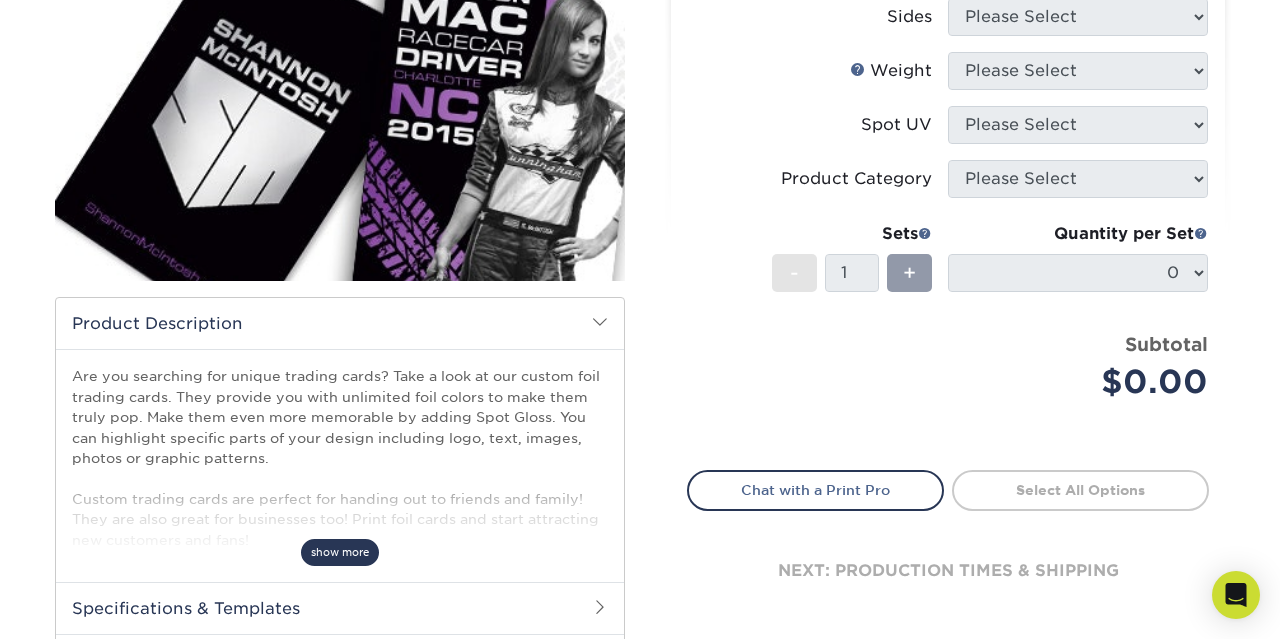click on "show more" at bounding box center (340, 552) 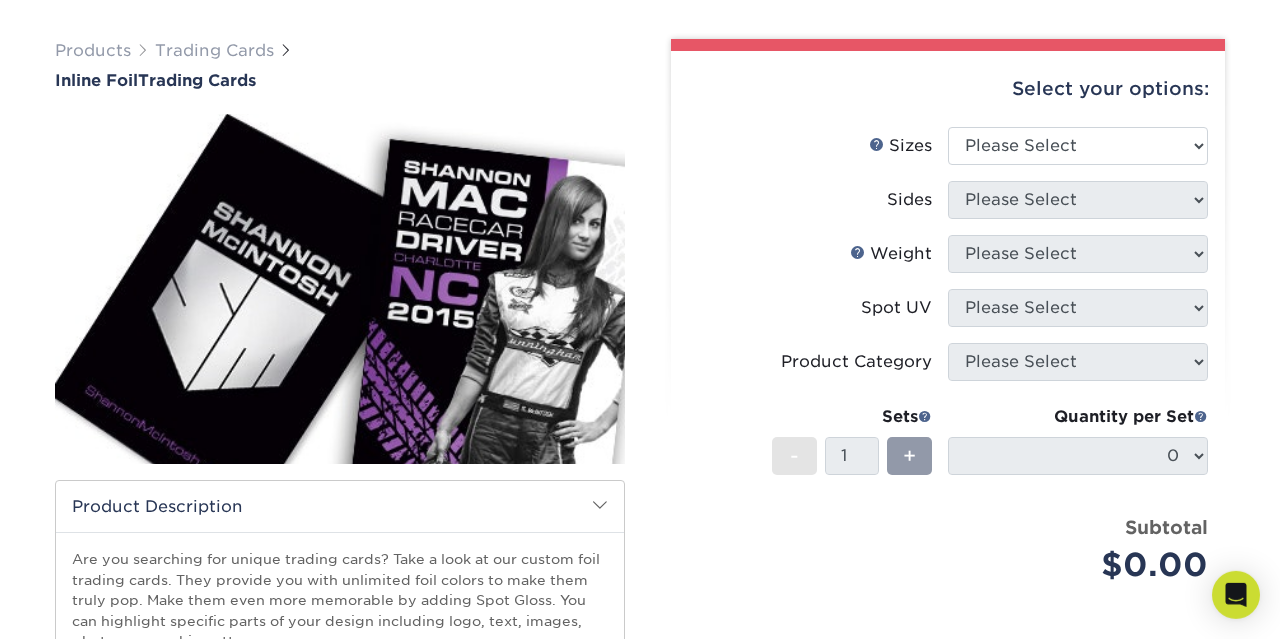 scroll, scrollTop: 104, scrollLeft: 0, axis: vertical 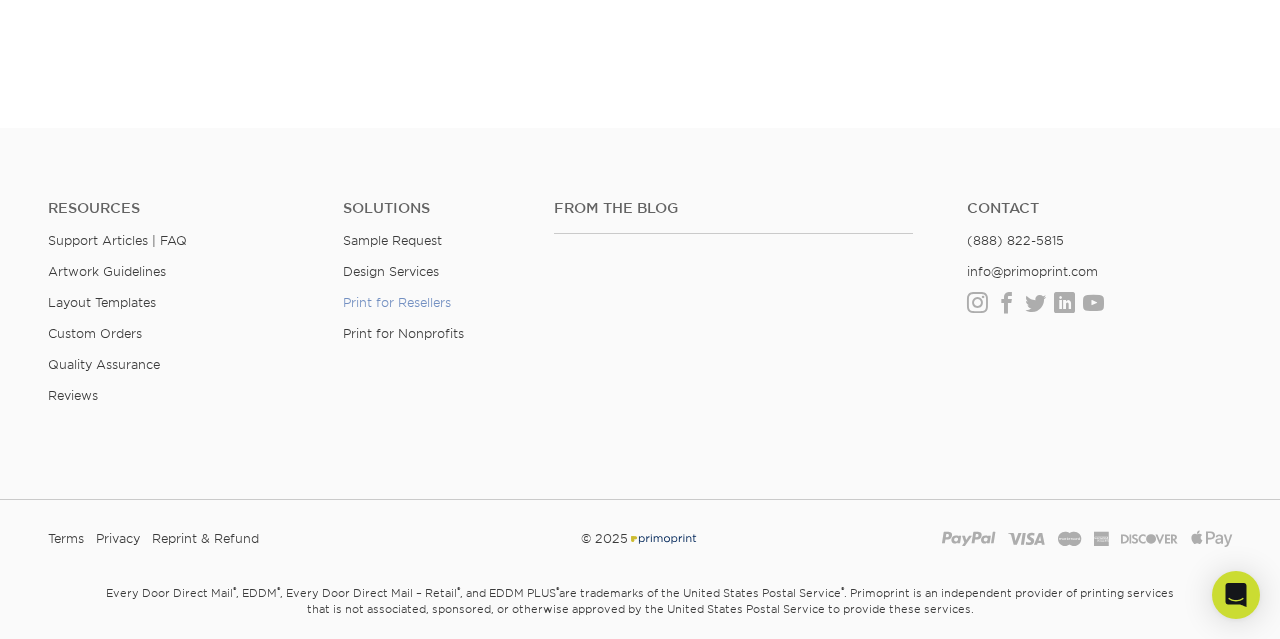 click on "Print for Resellers" at bounding box center [397, 302] 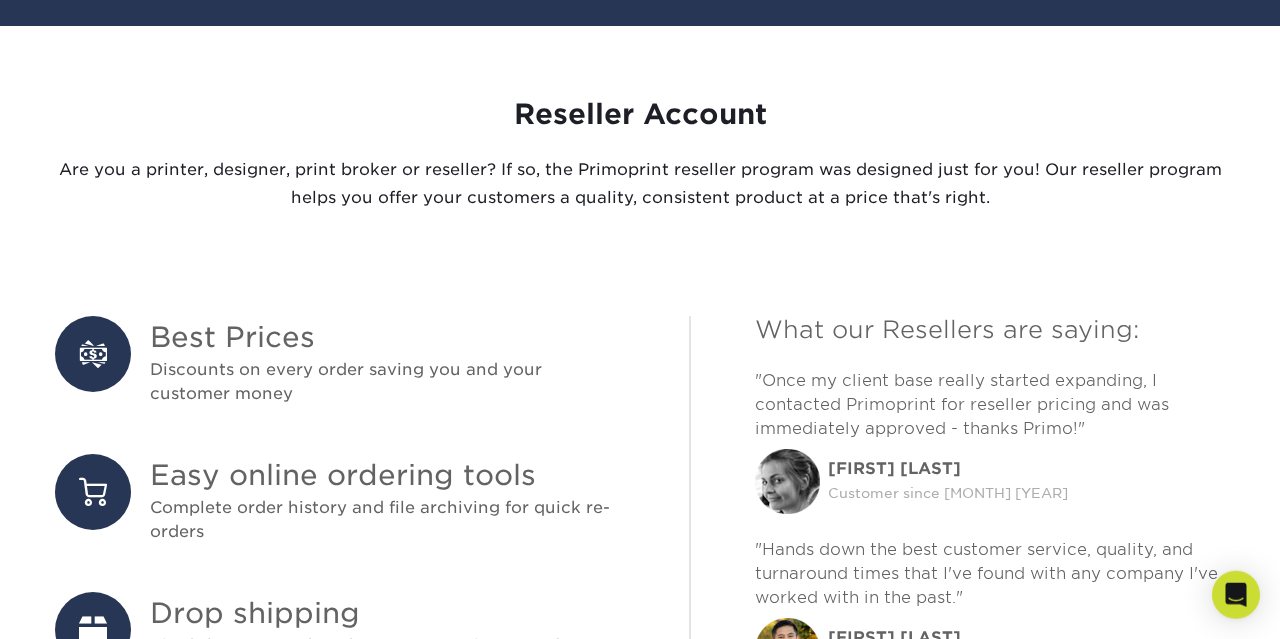 scroll, scrollTop: 624, scrollLeft: 0, axis: vertical 